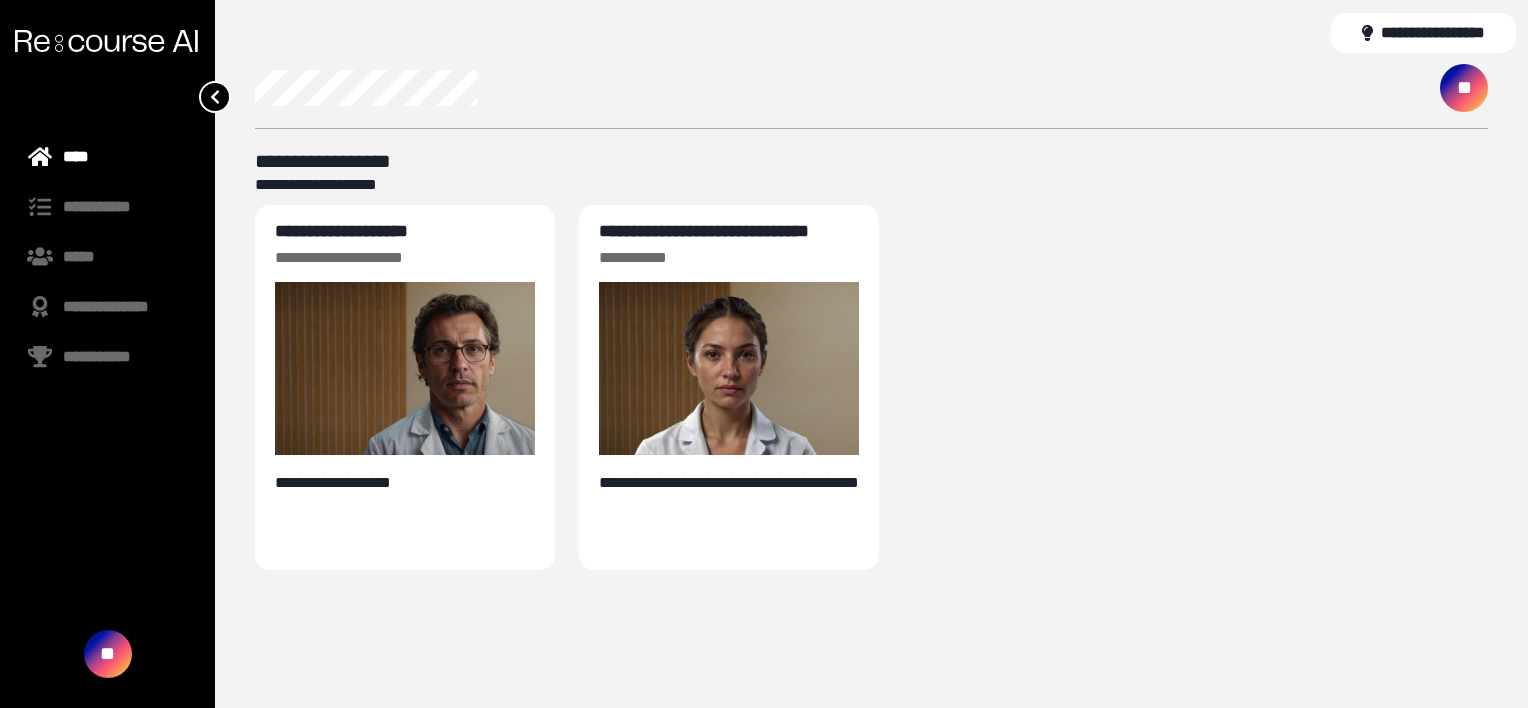 scroll, scrollTop: 0, scrollLeft: 0, axis: both 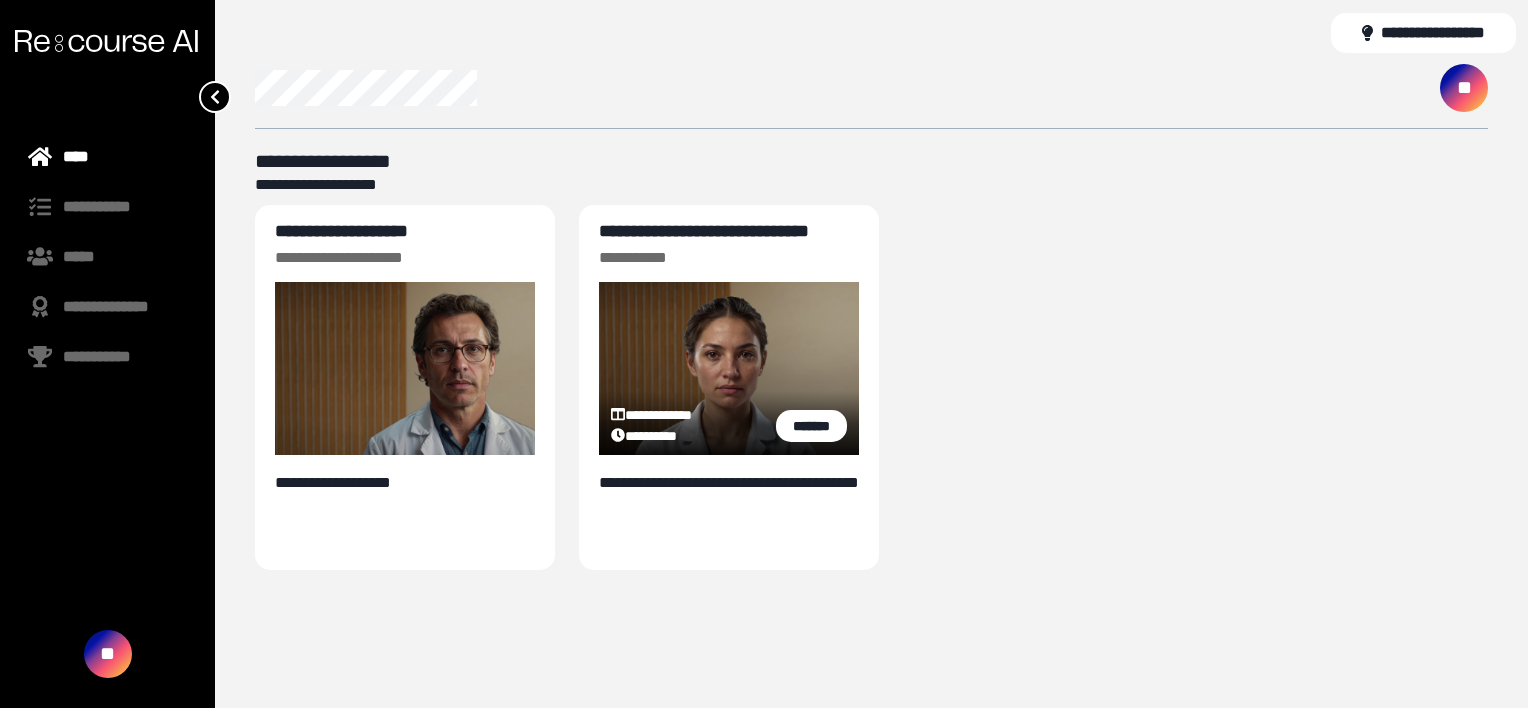 click on "**********" at bounding box center [704, 231] 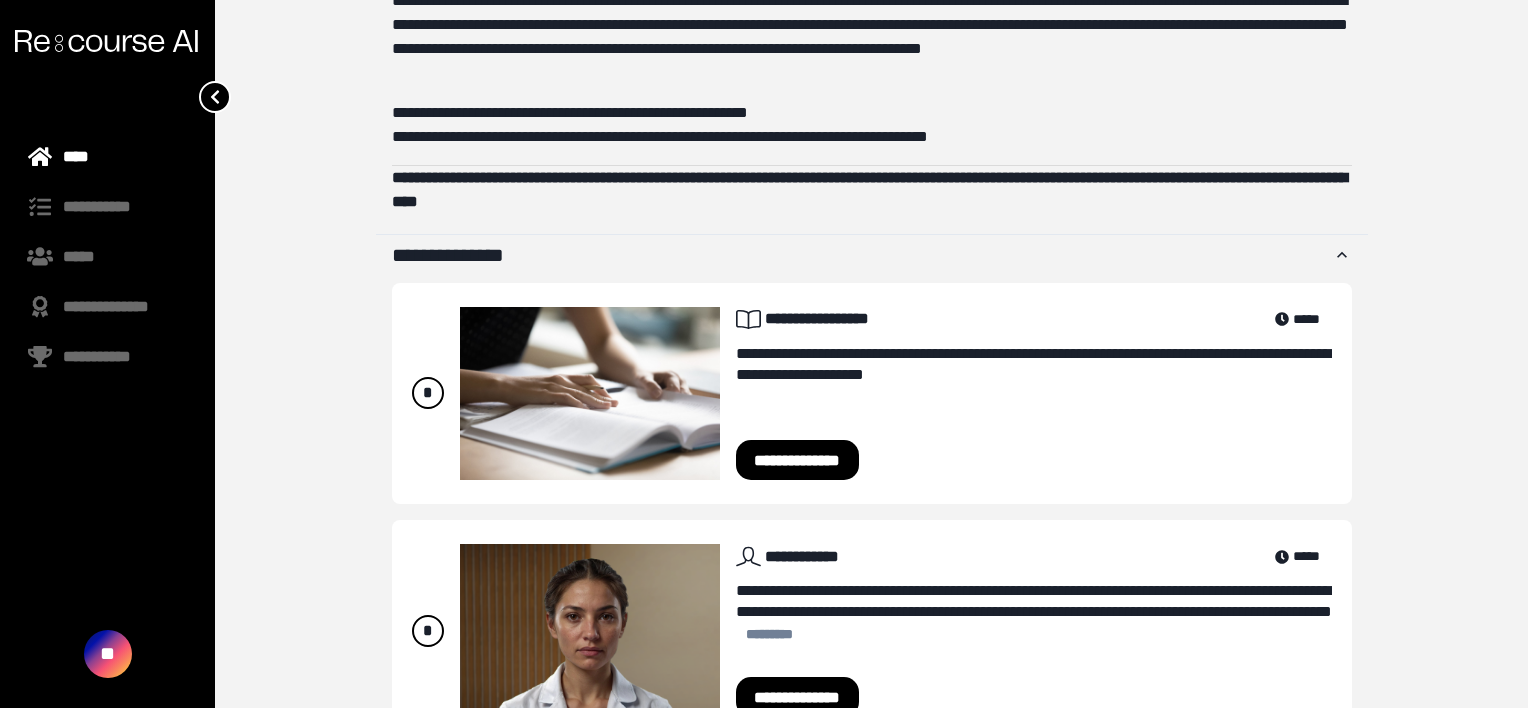 scroll, scrollTop: 659, scrollLeft: 0, axis: vertical 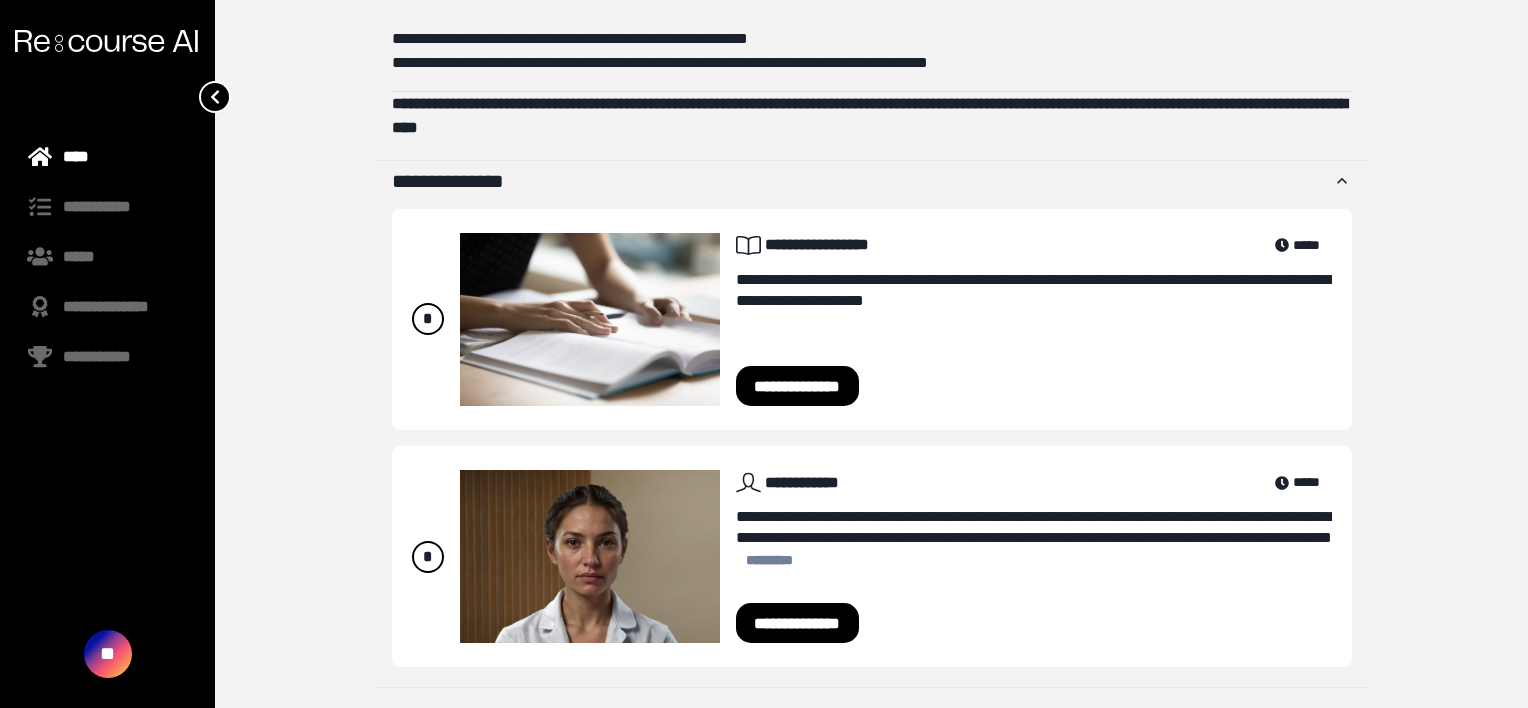 click on "**********" at bounding box center (798, 623) 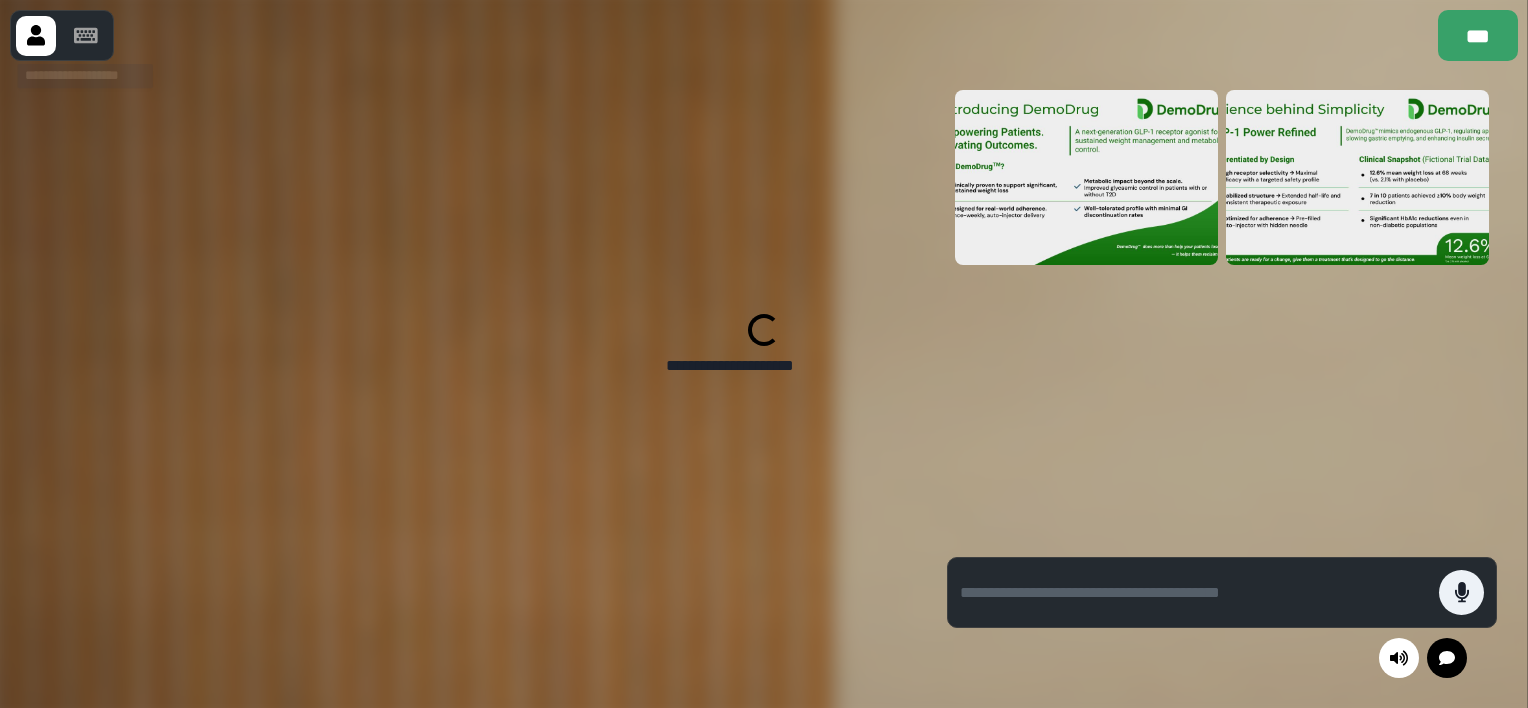 click 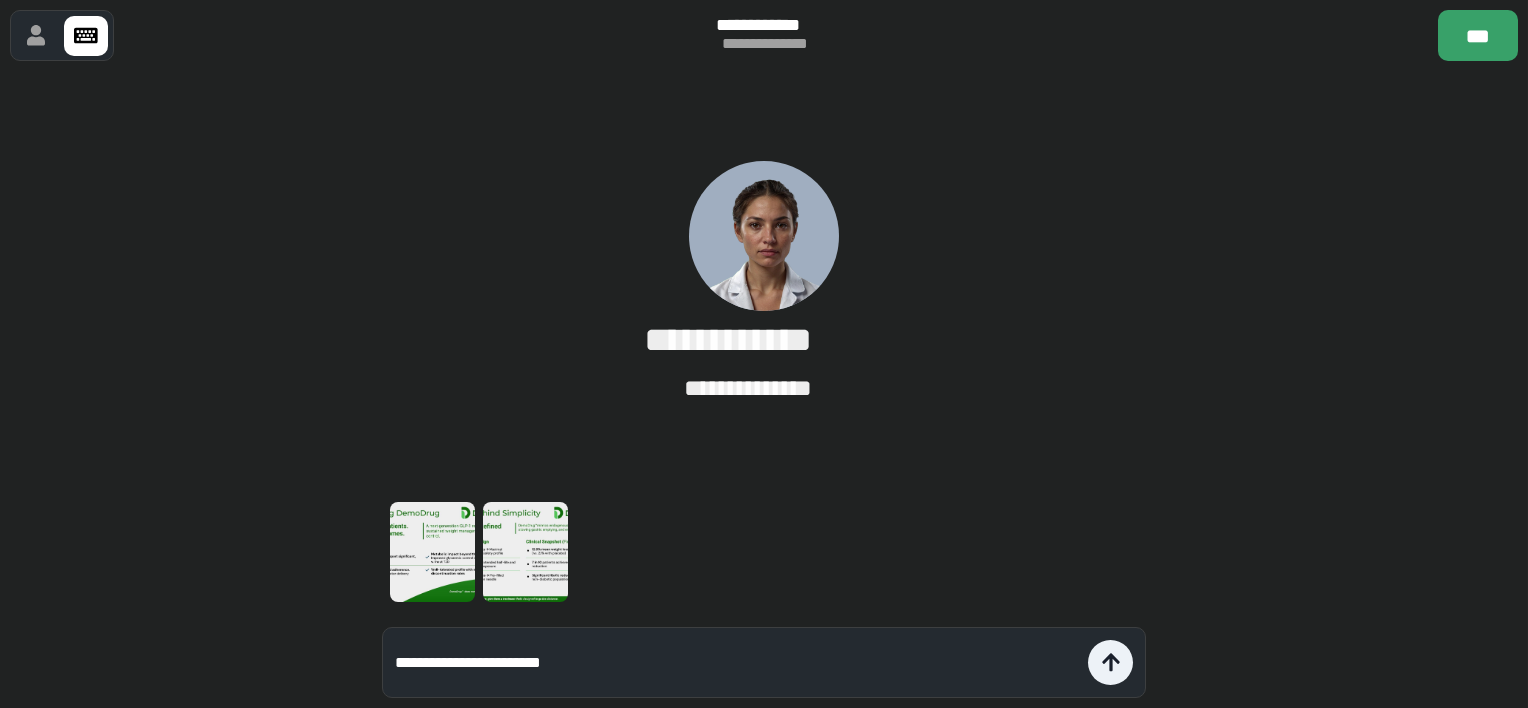 type on "**********" 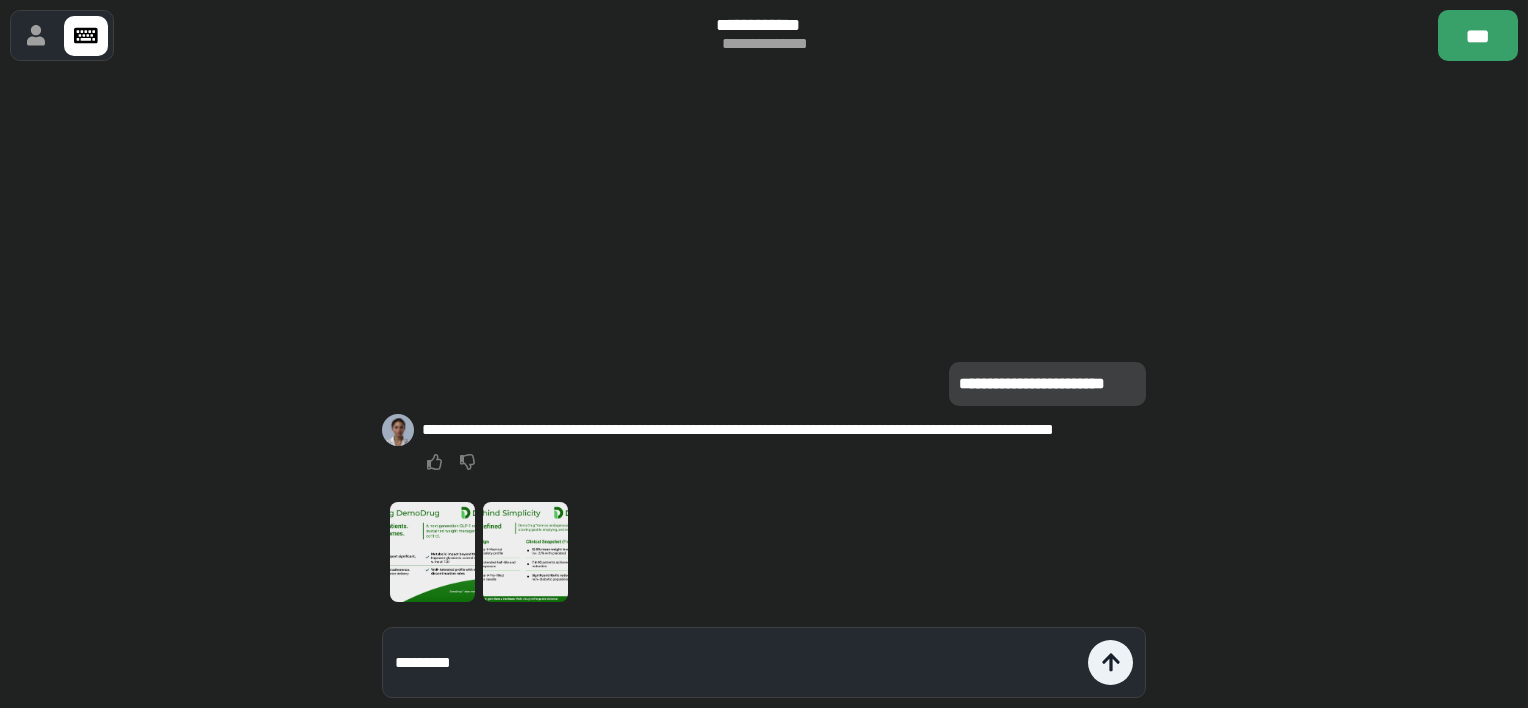 type on "*********" 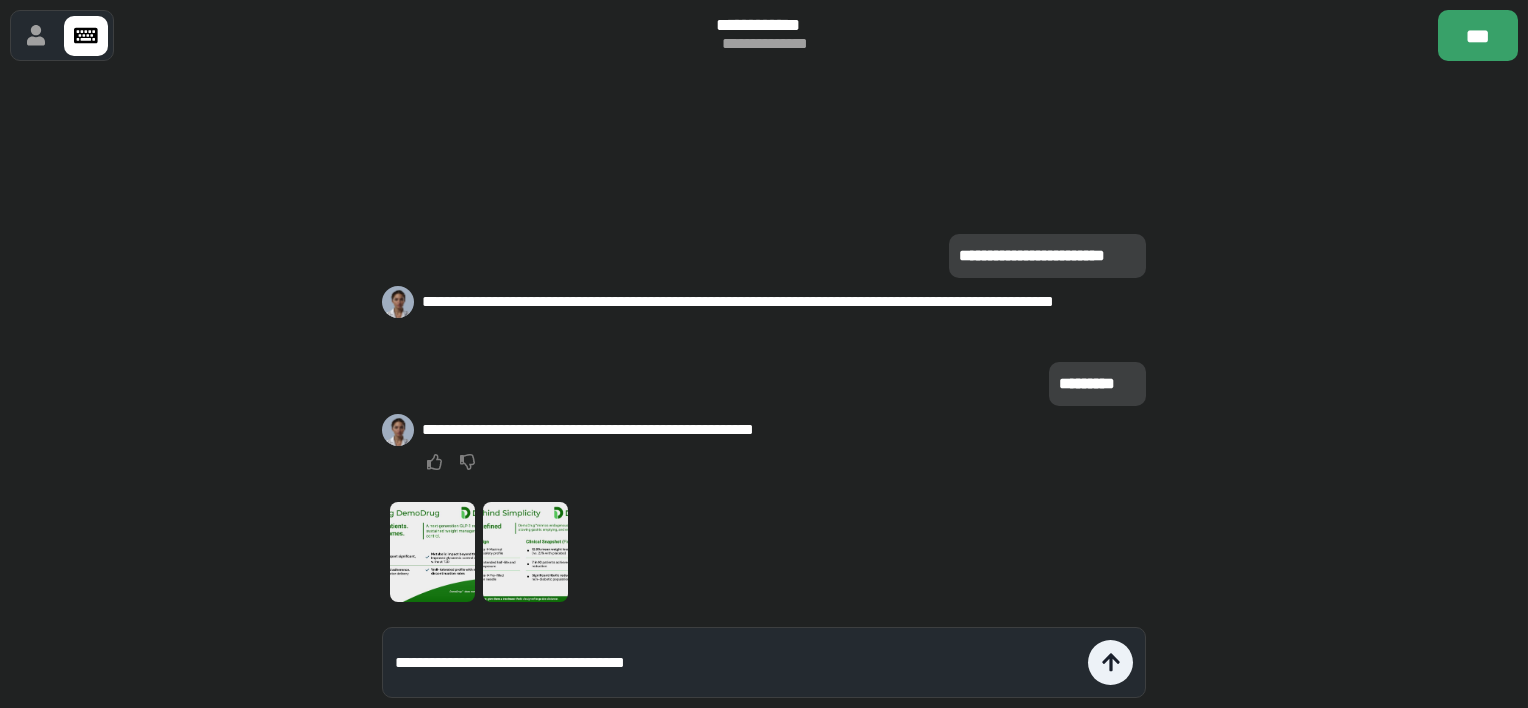 type on "**********" 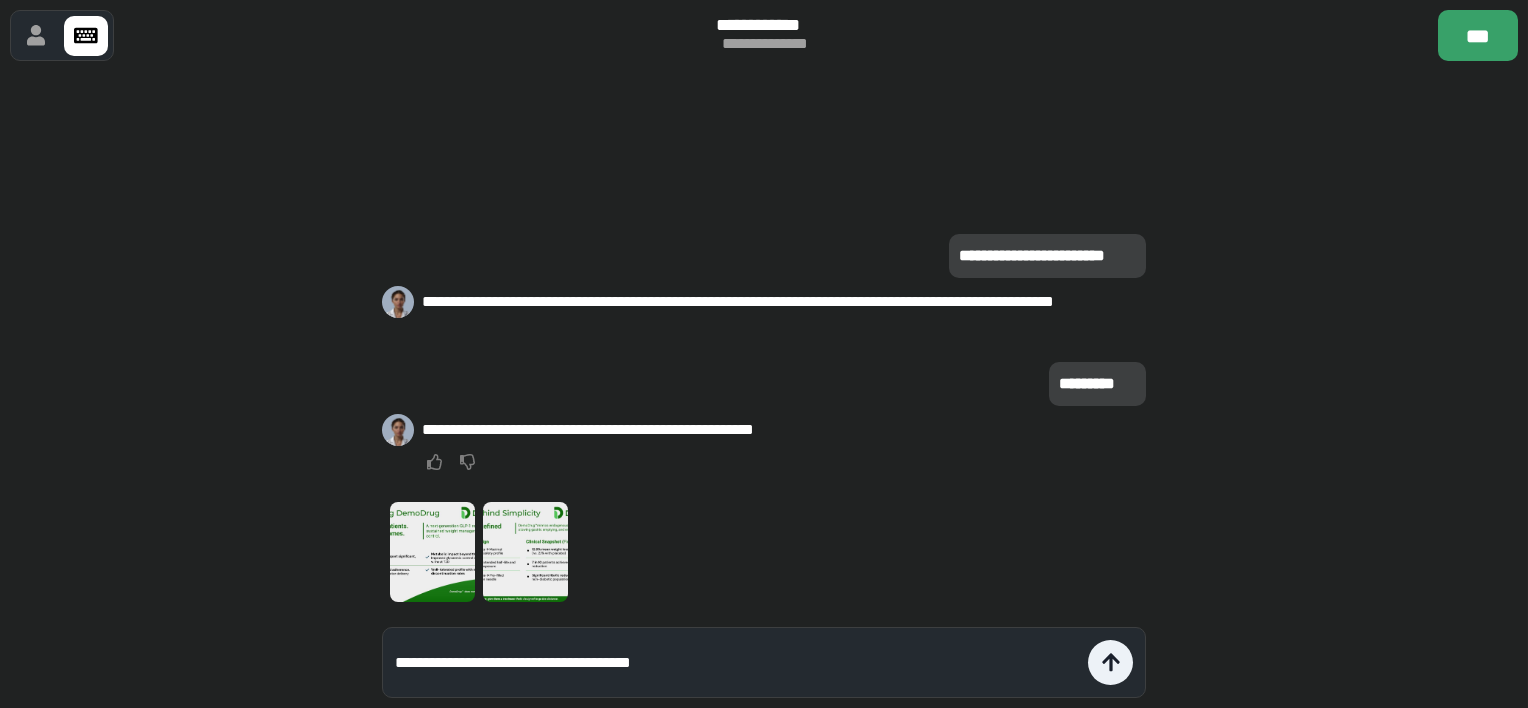 type 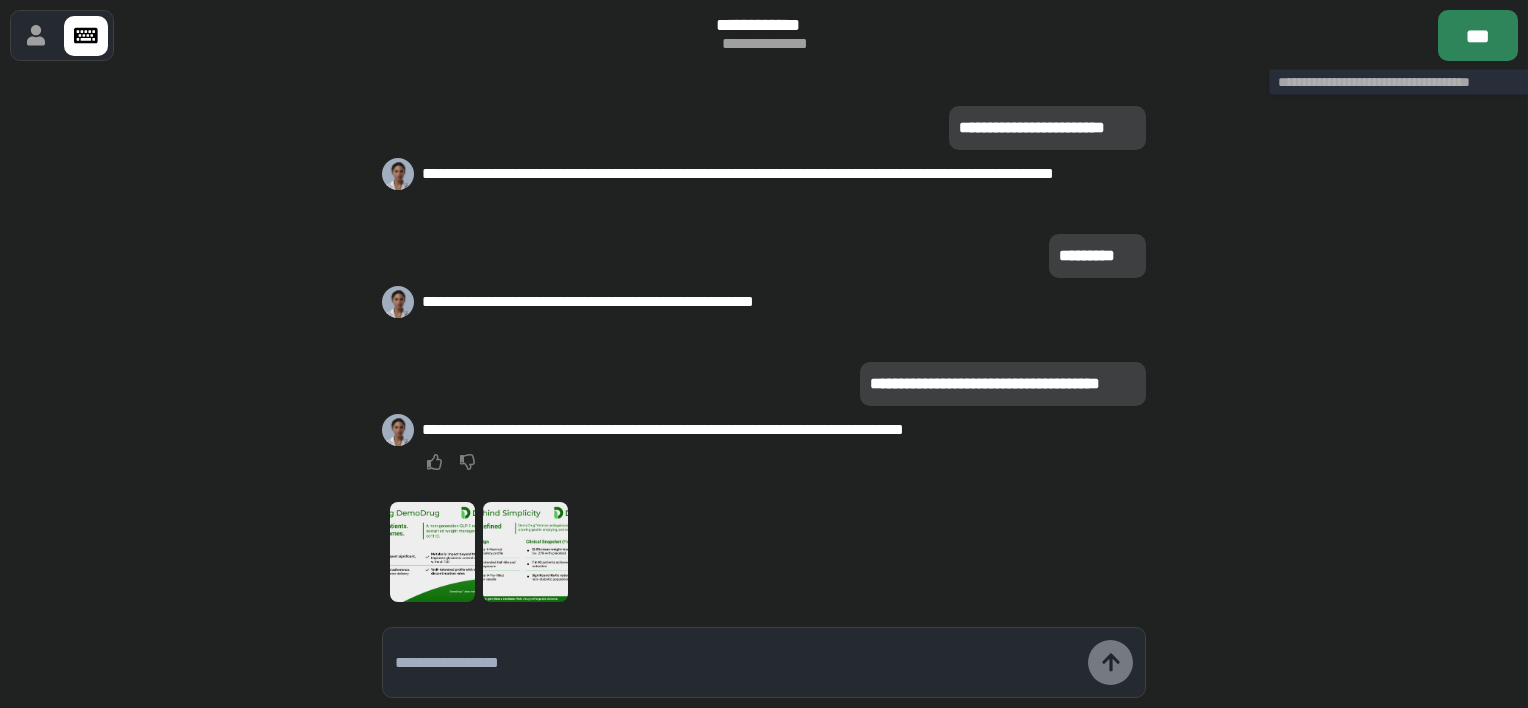 click on "***" at bounding box center [1478, 35] 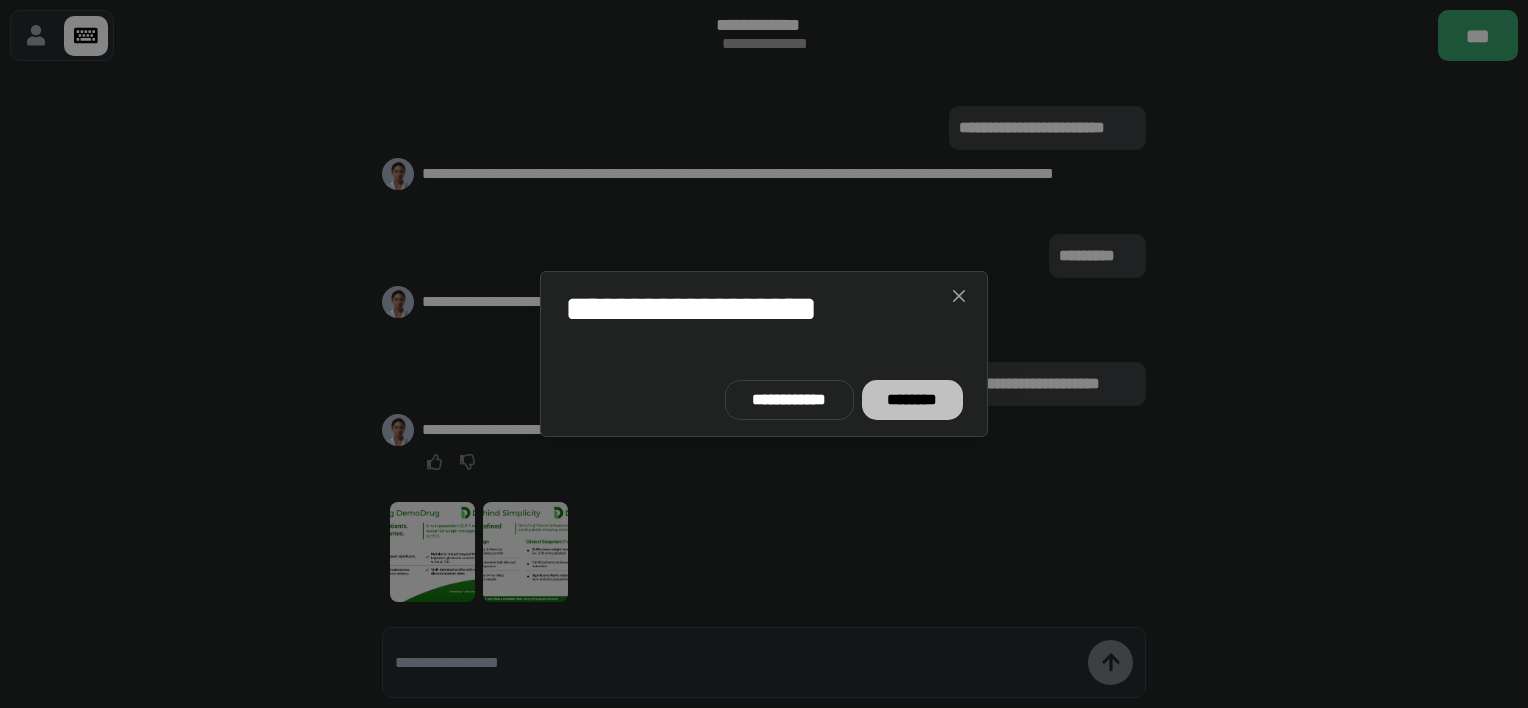 click on "********" at bounding box center [912, 400] 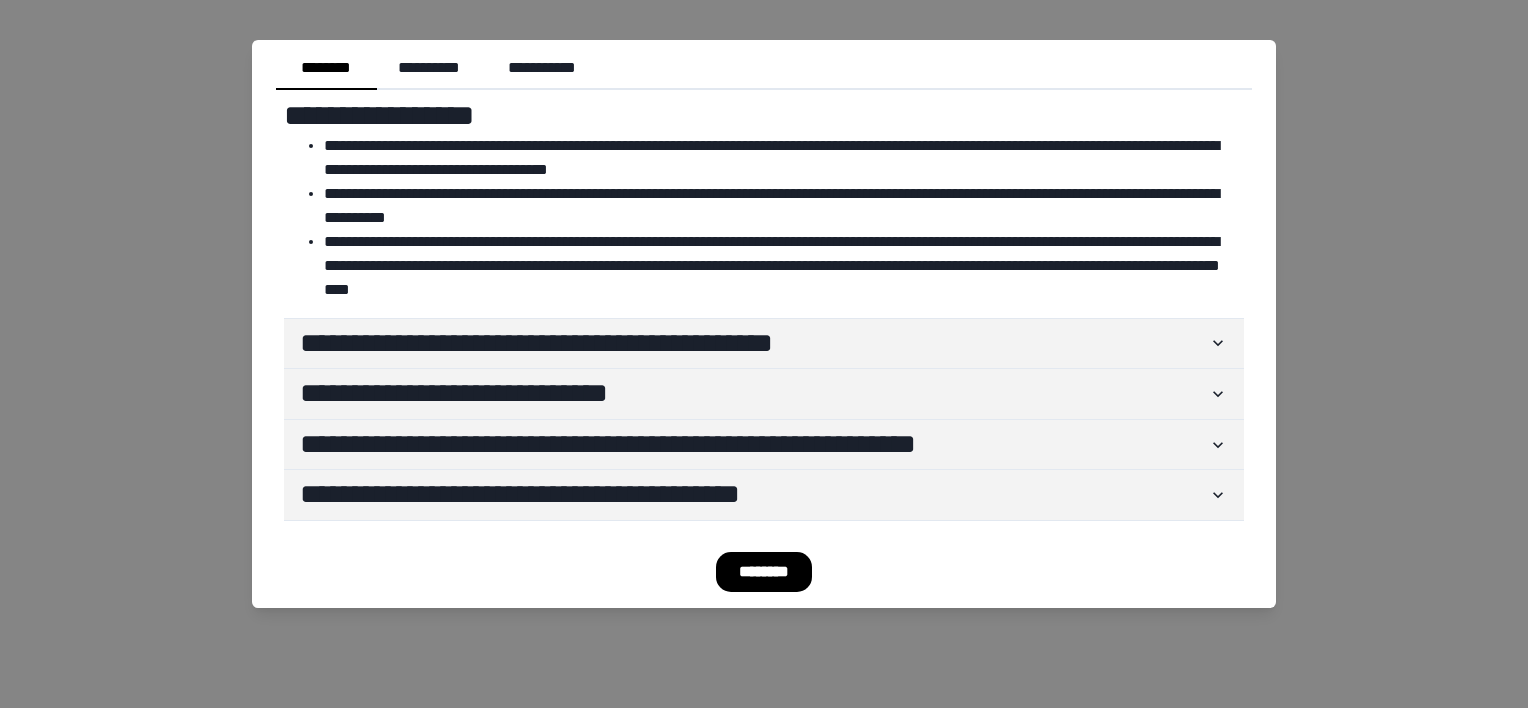 click on "********" at bounding box center [764, 572] 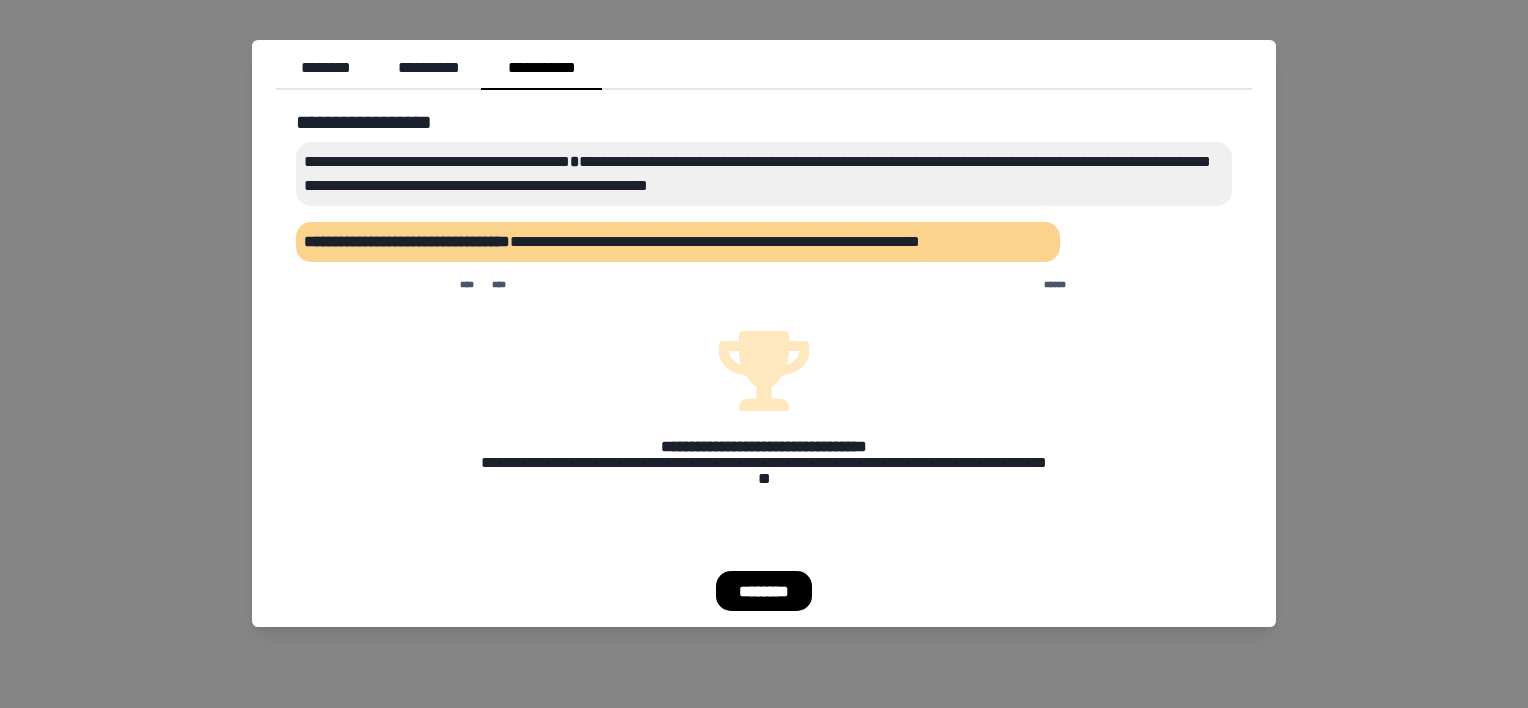 click on "********" at bounding box center (764, 591) 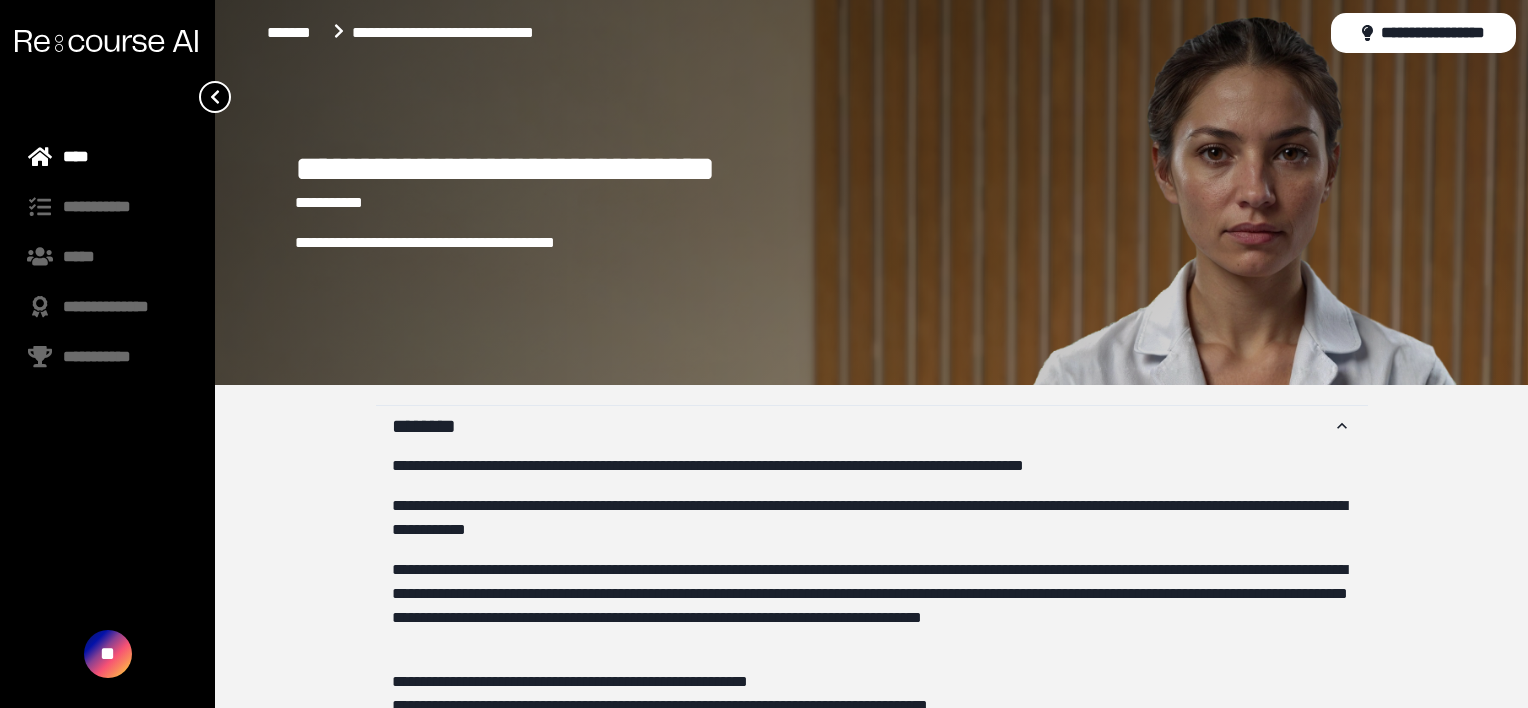 scroll, scrollTop: 659, scrollLeft: 0, axis: vertical 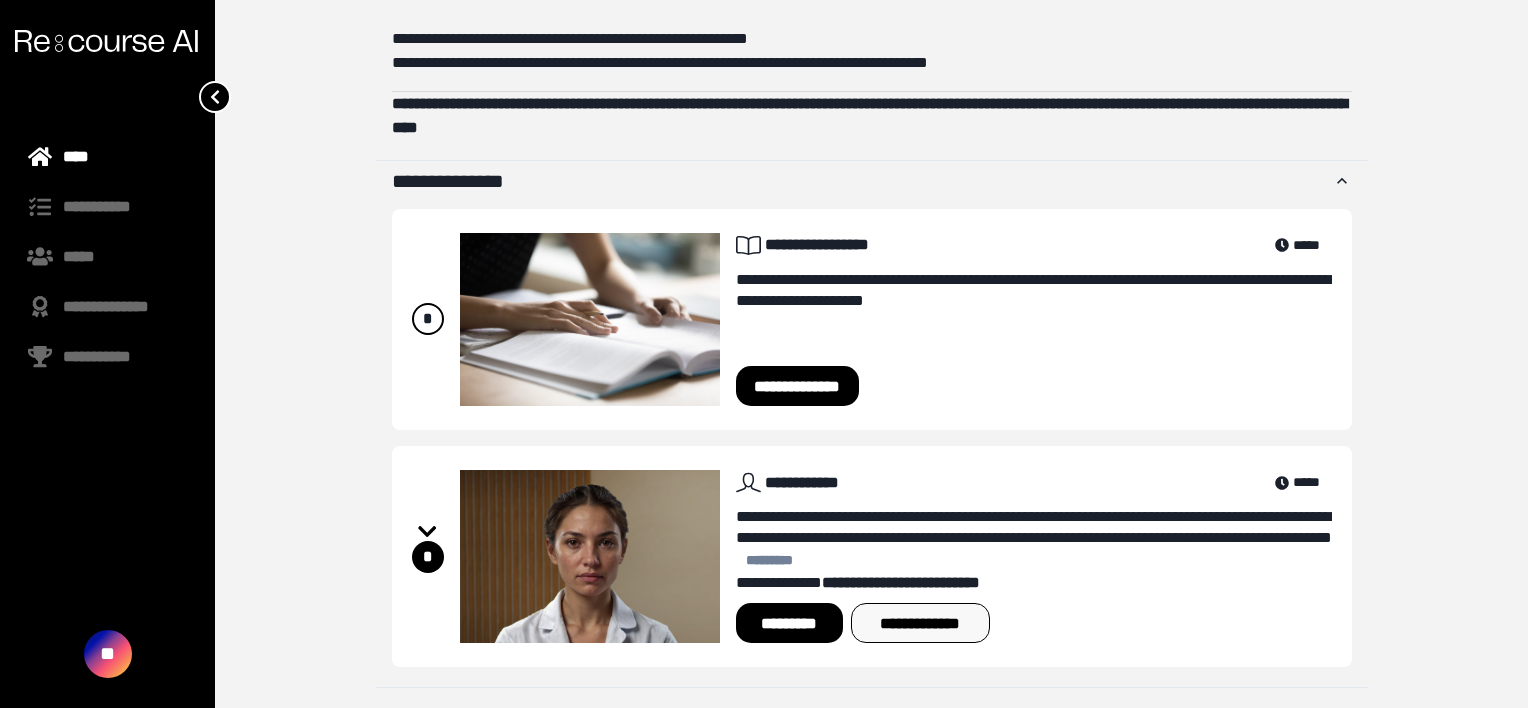 click on "**********" at bounding box center (920, 623) 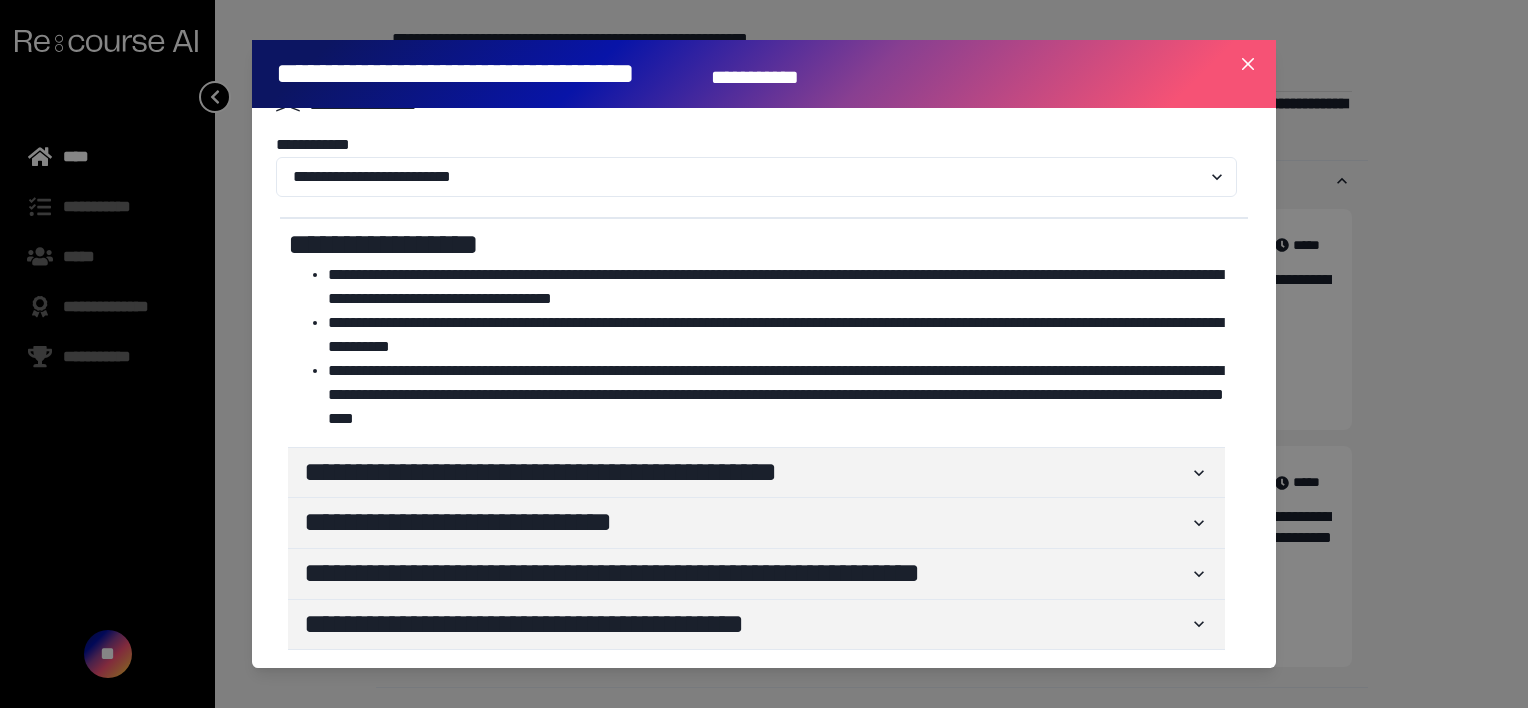 scroll, scrollTop: 0, scrollLeft: 0, axis: both 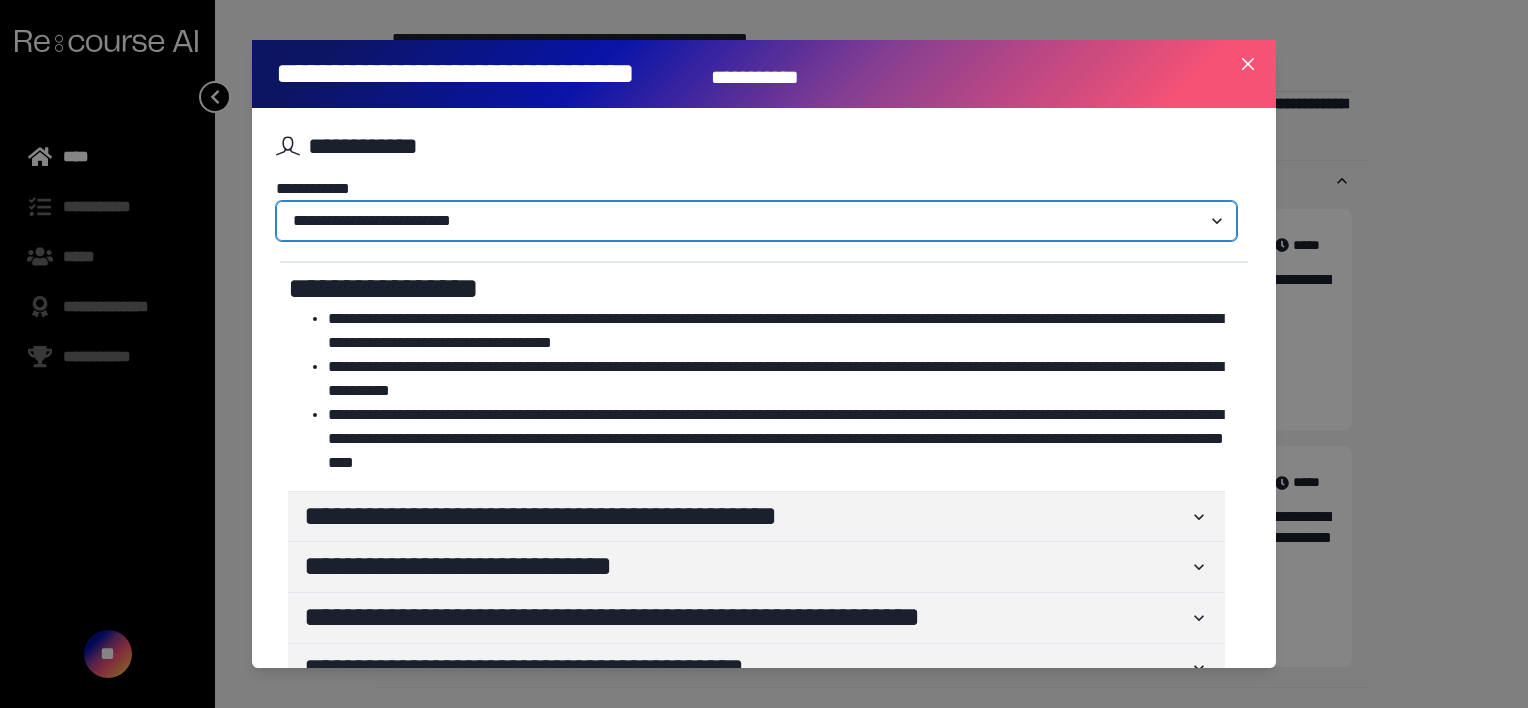 click on "**********" at bounding box center (756, 221) 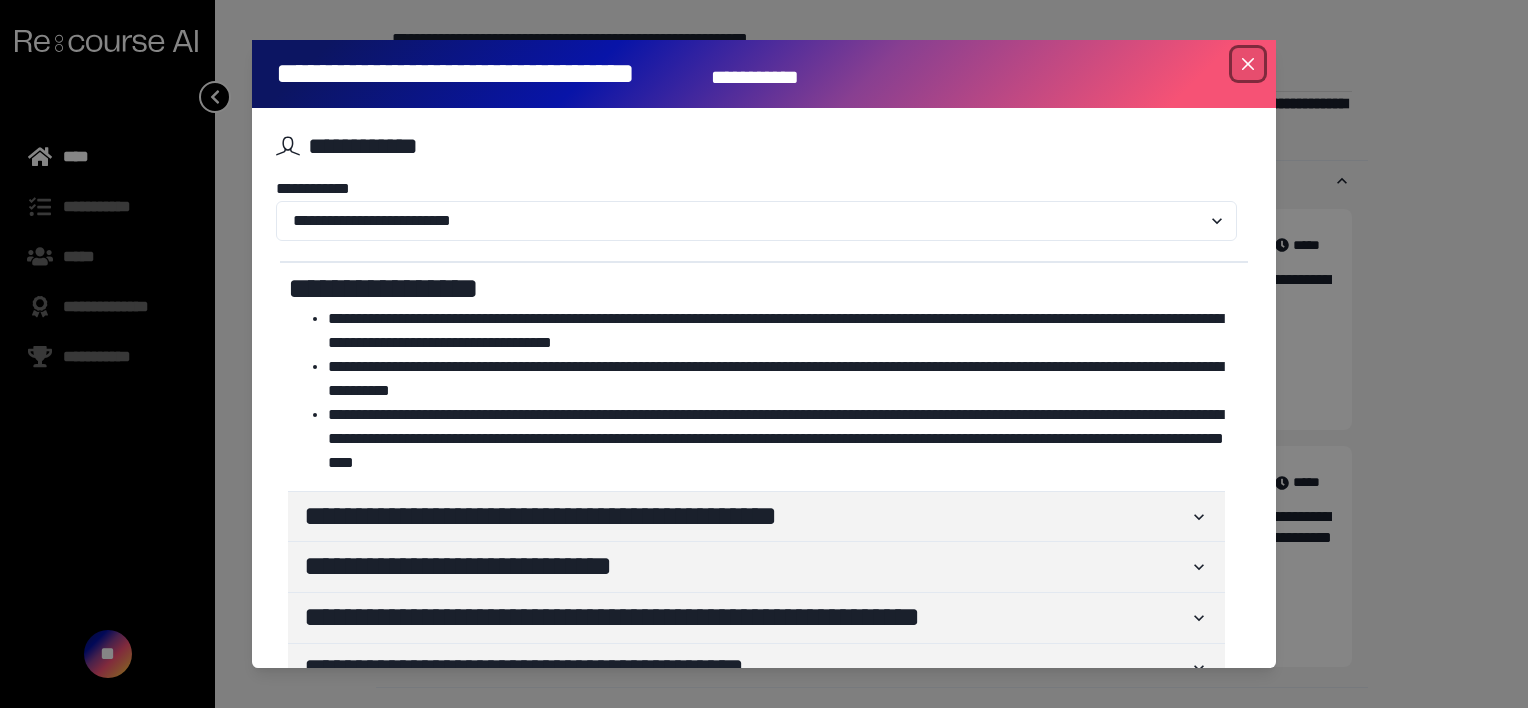 click at bounding box center (1248, 64) 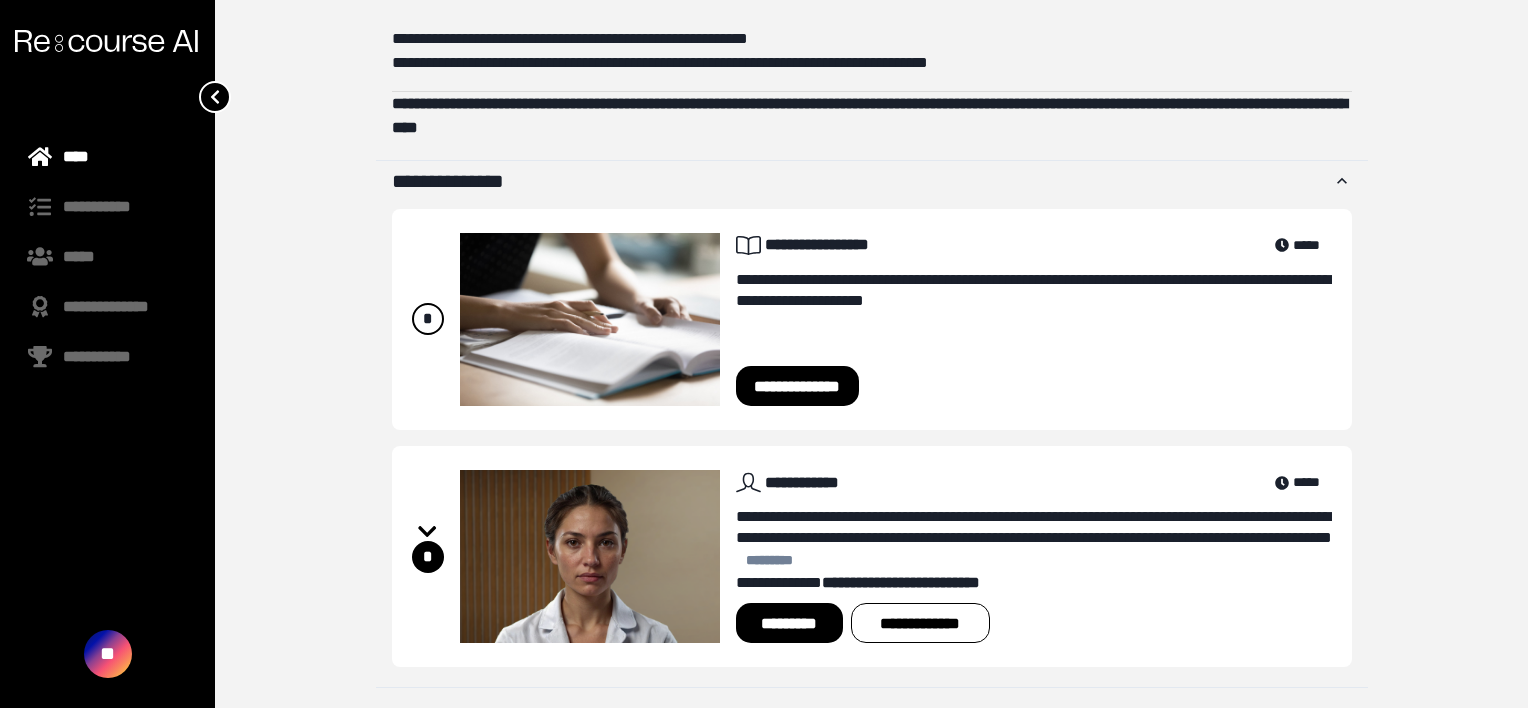 scroll, scrollTop: 0, scrollLeft: 0, axis: both 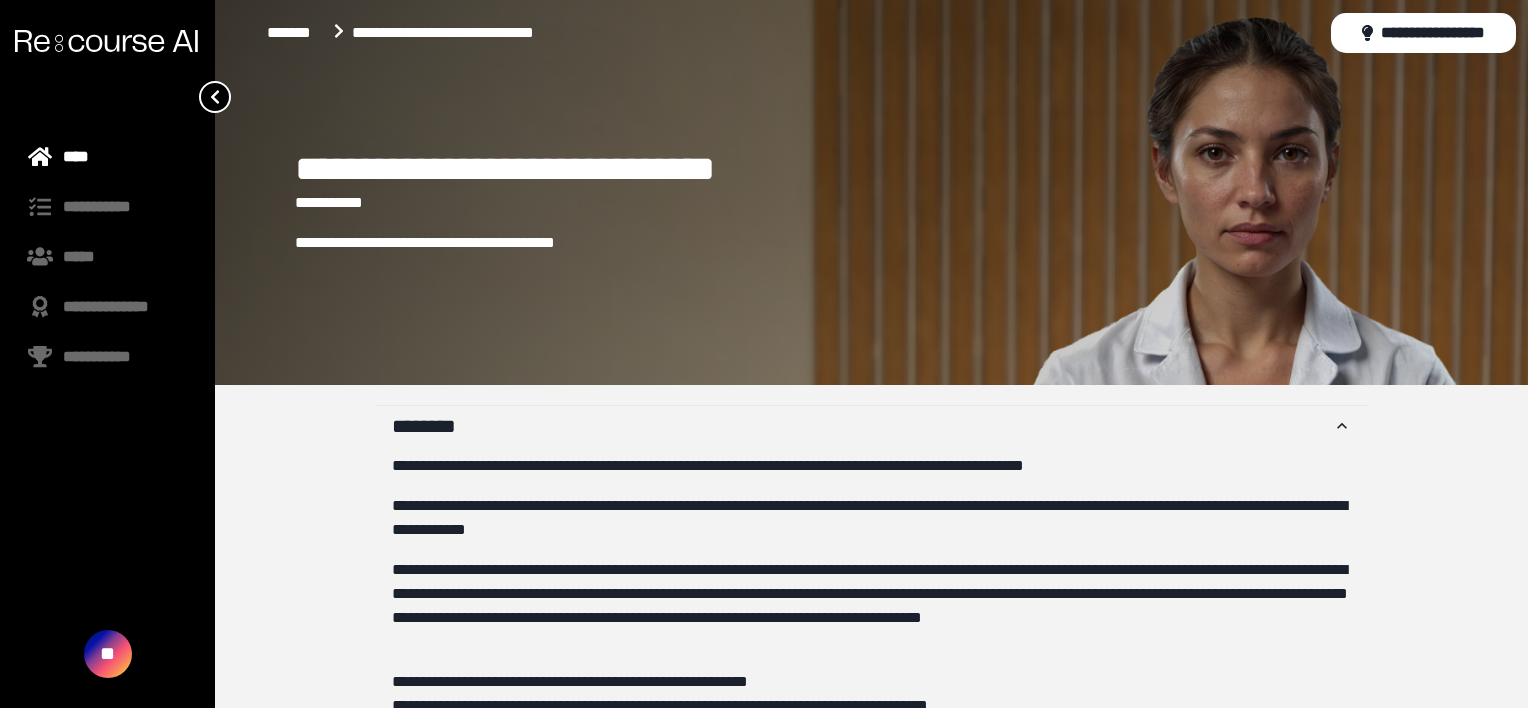 click at bounding box center (106, 41) 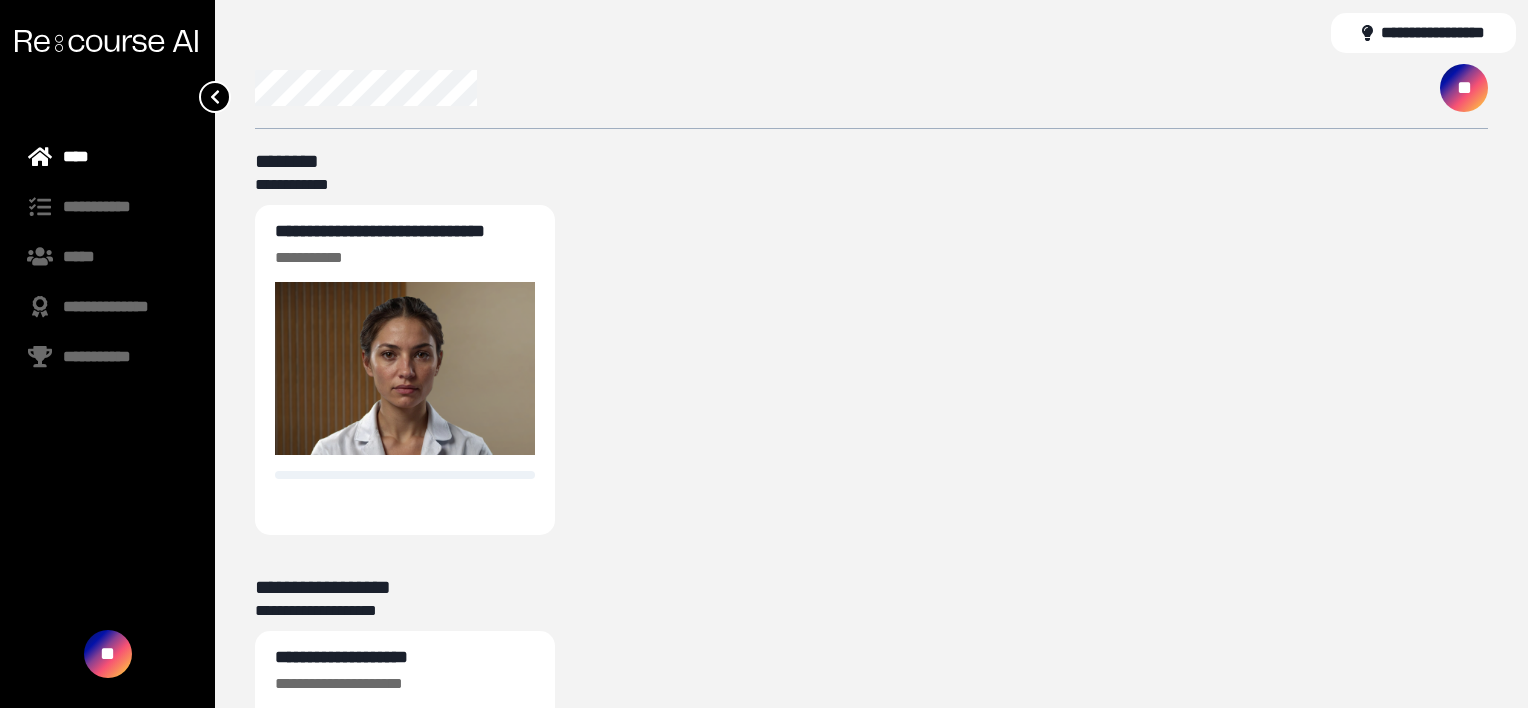 scroll, scrollTop: 266, scrollLeft: 0, axis: vertical 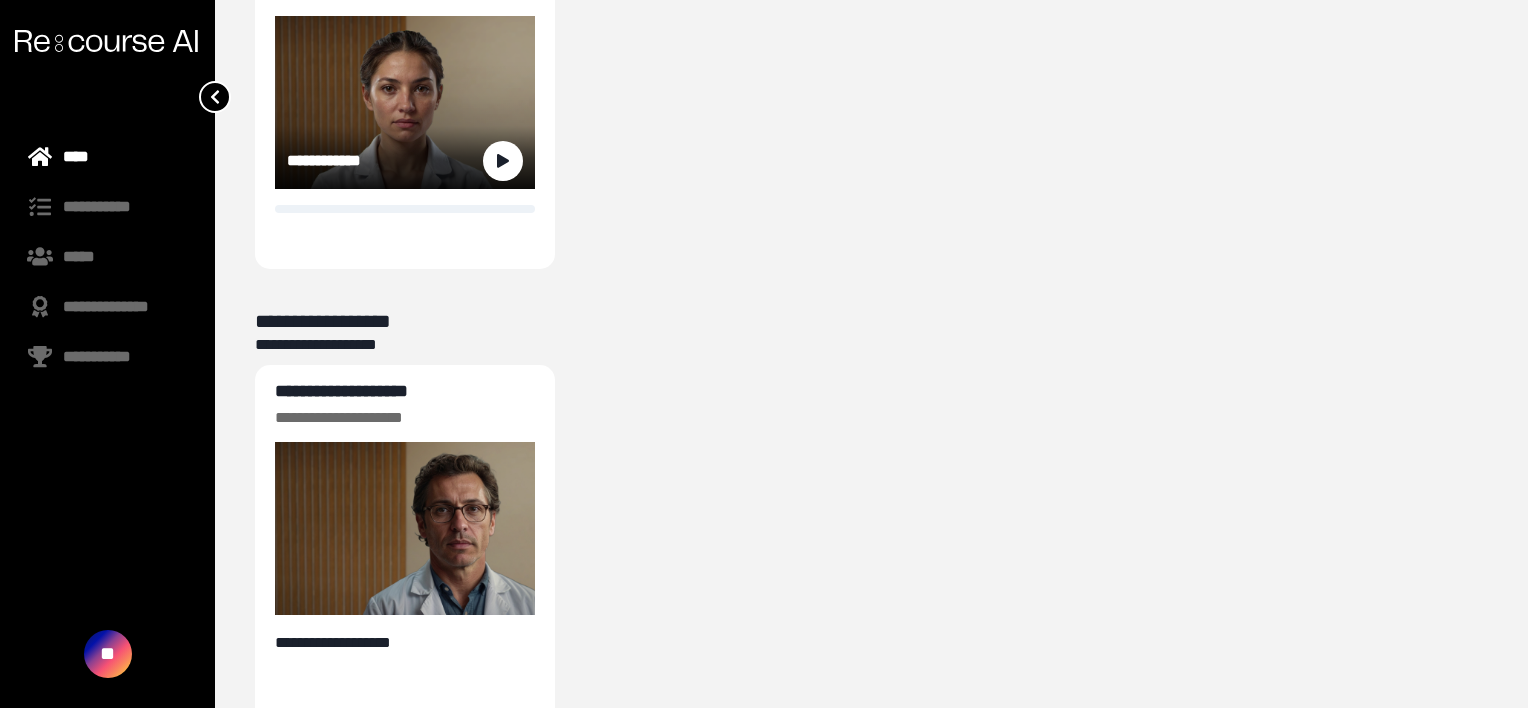 click at bounding box center (436, 161) 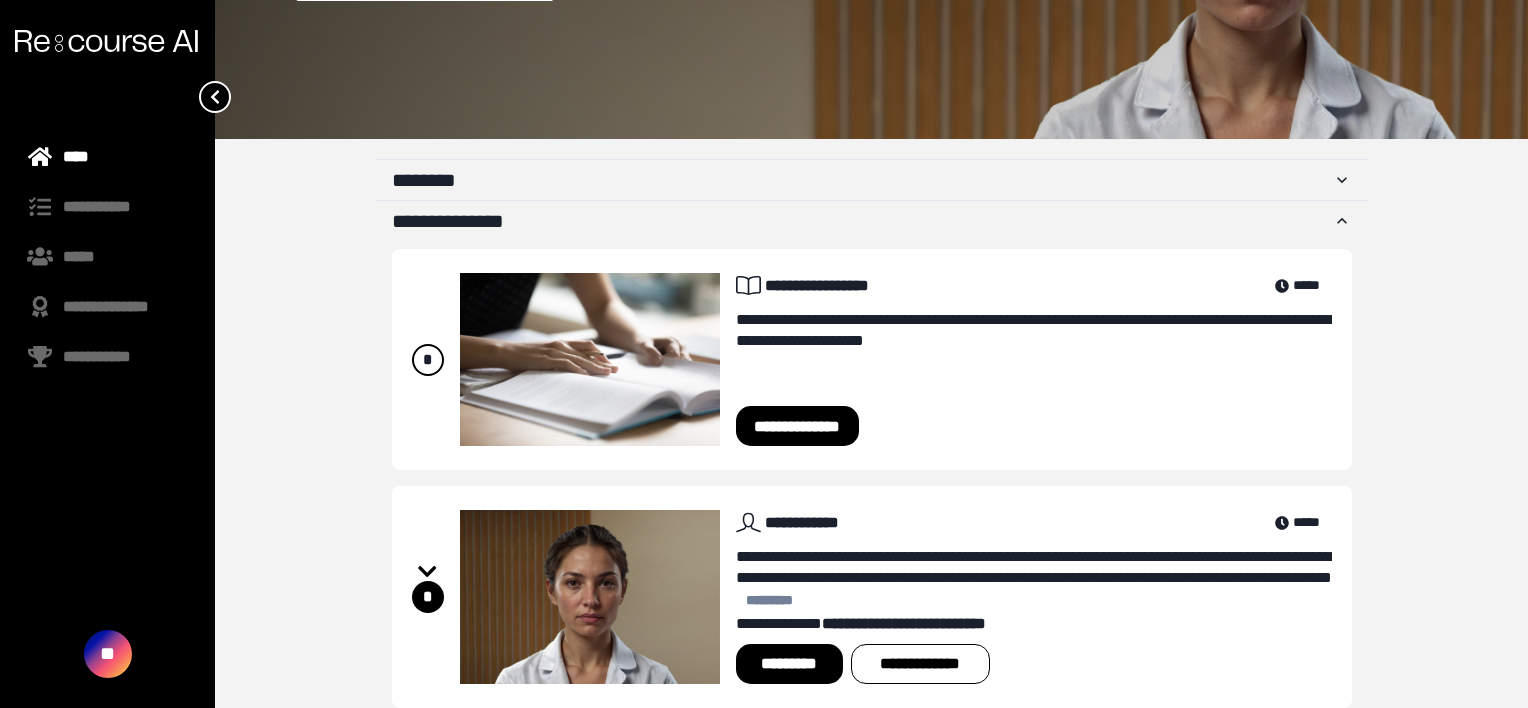 scroll, scrollTop: 286, scrollLeft: 0, axis: vertical 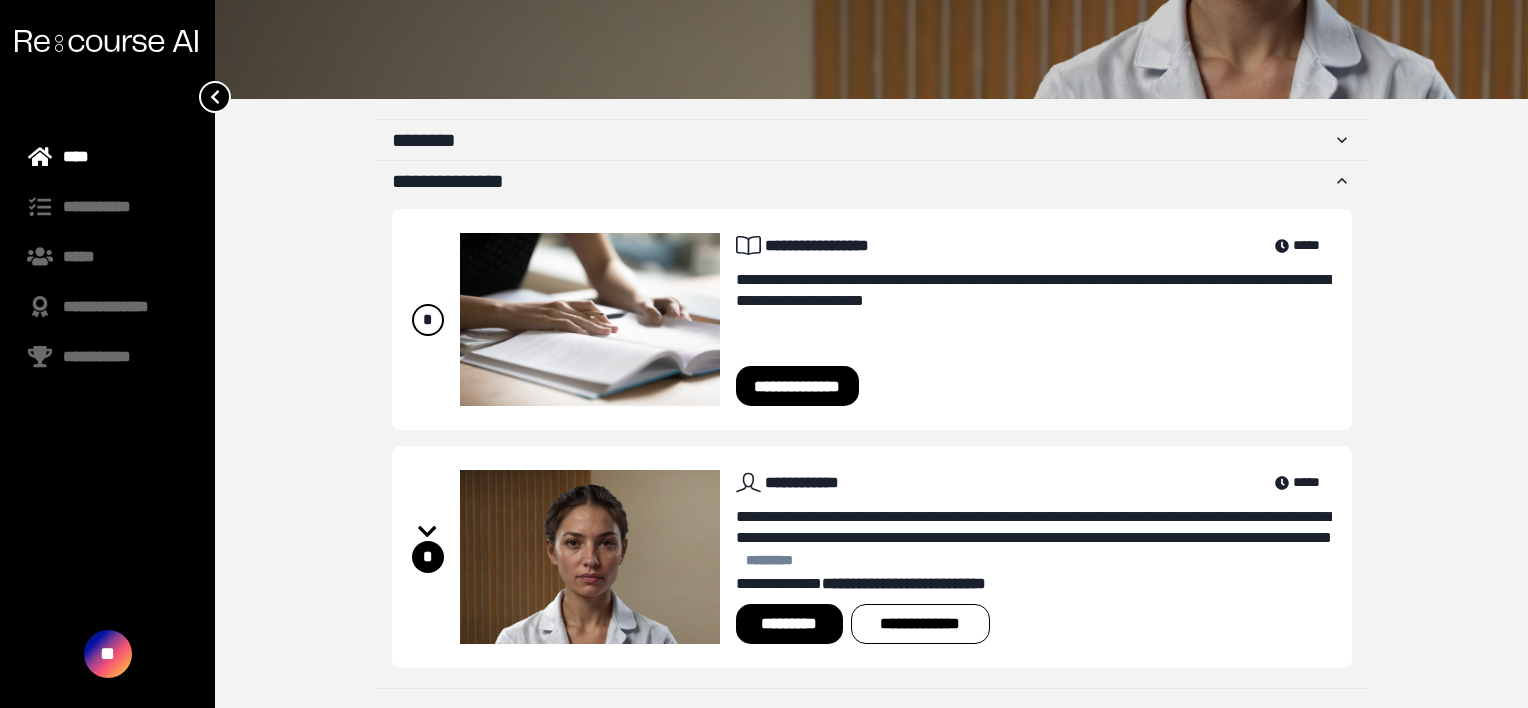 click on "*********" at bounding box center [789, 624] 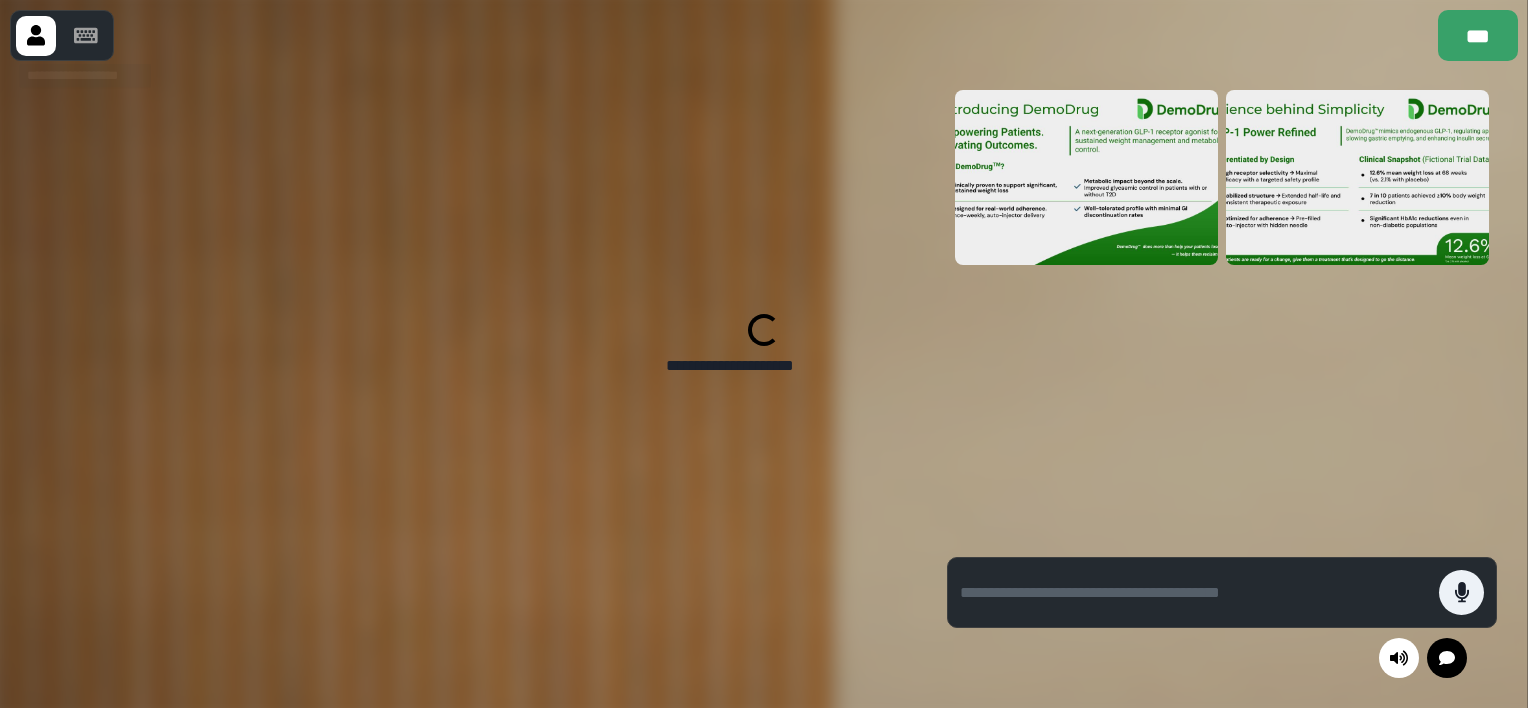 click at bounding box center [86, 36] 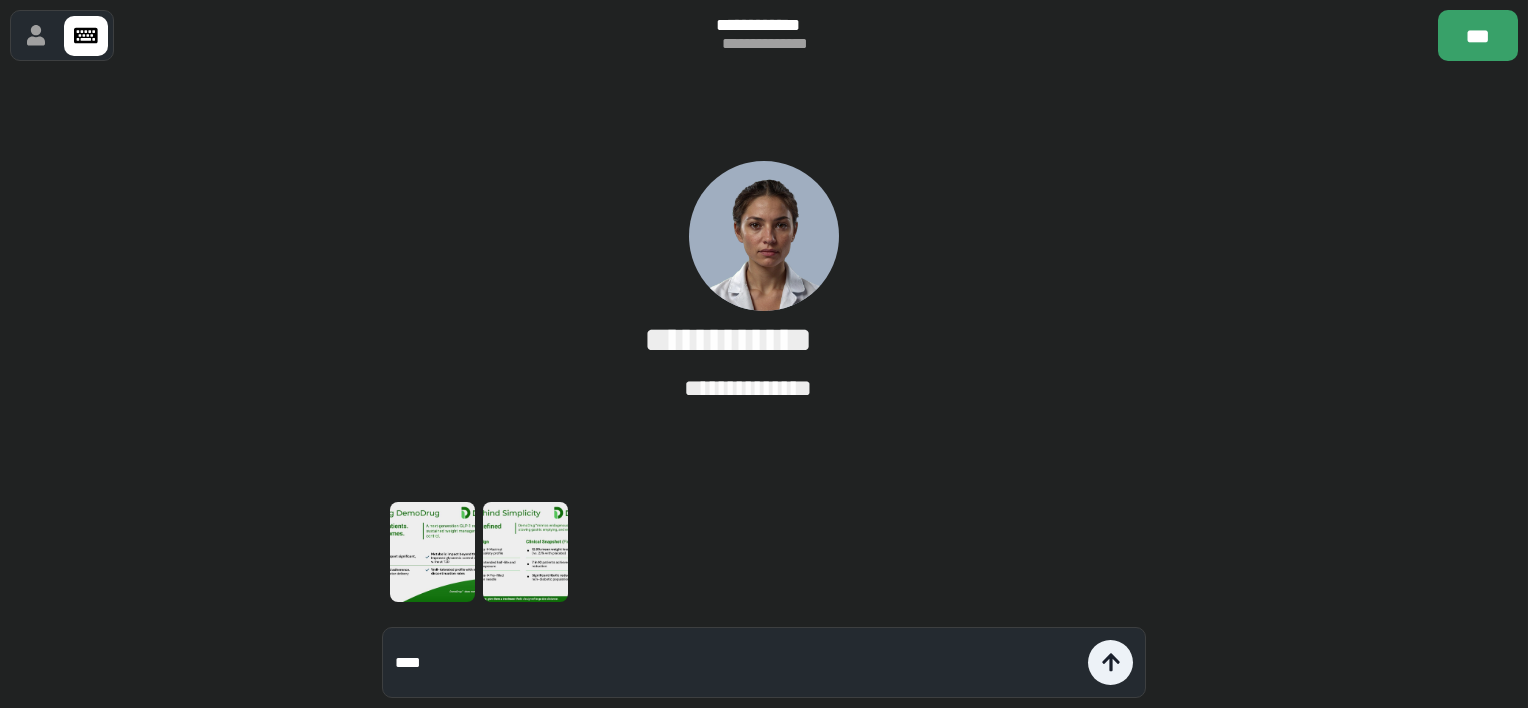 type on "*****" 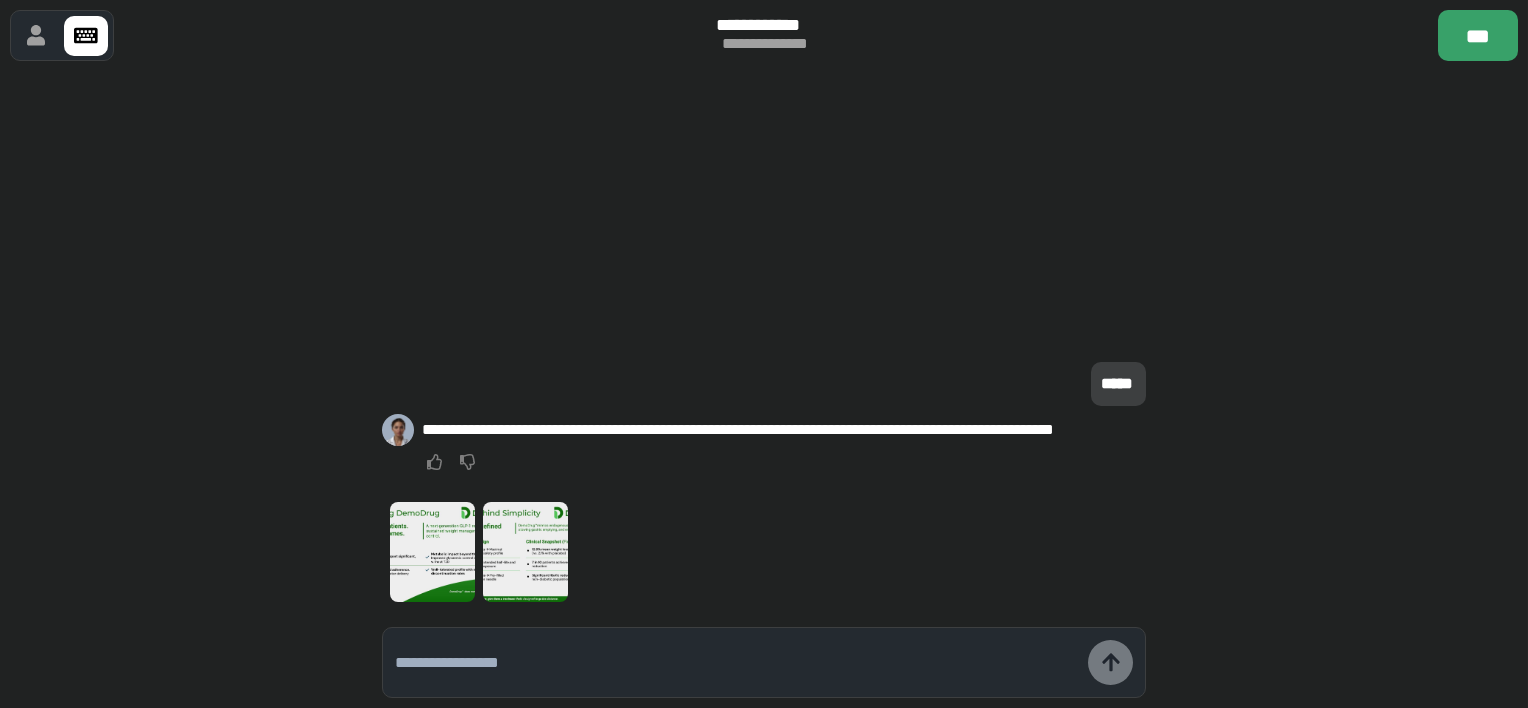 click at bounding box center (741, 662) 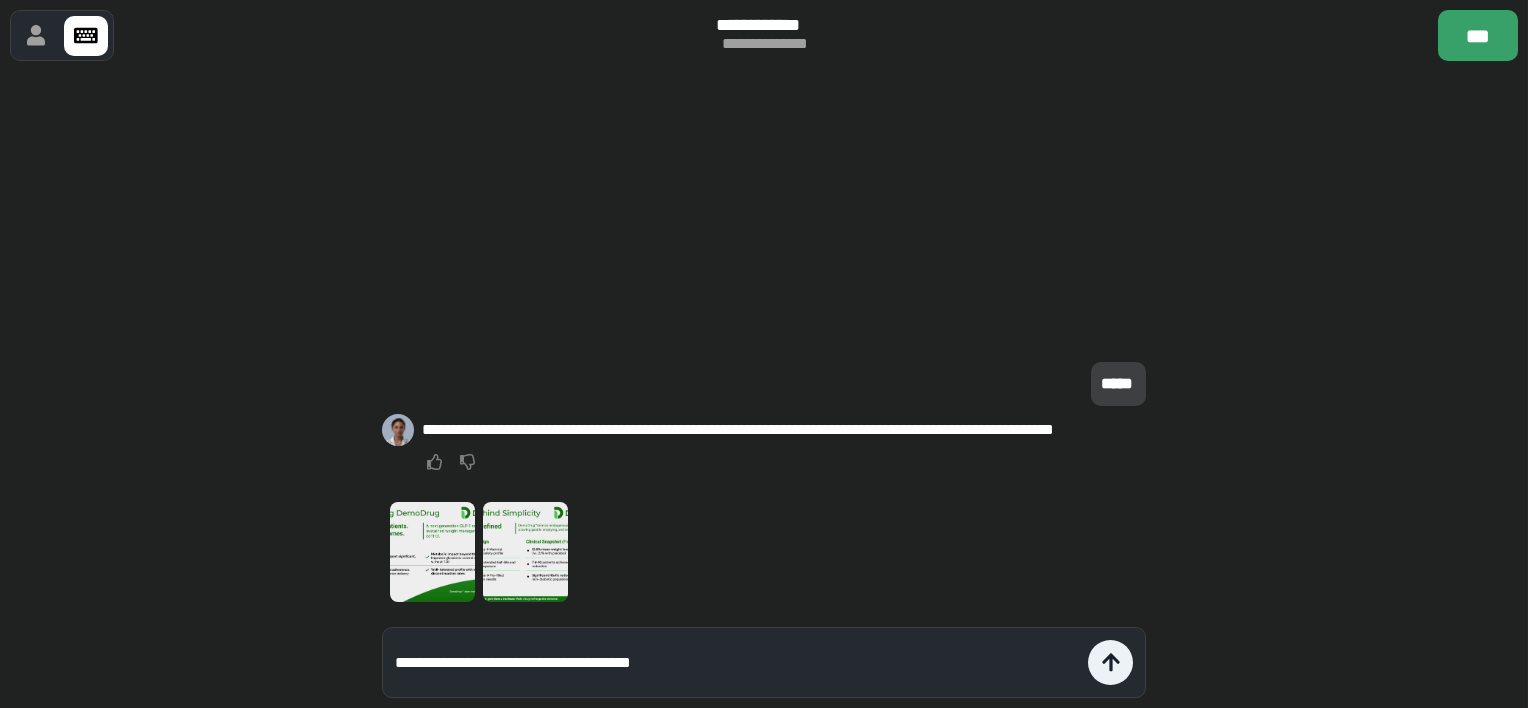 type on "**********" 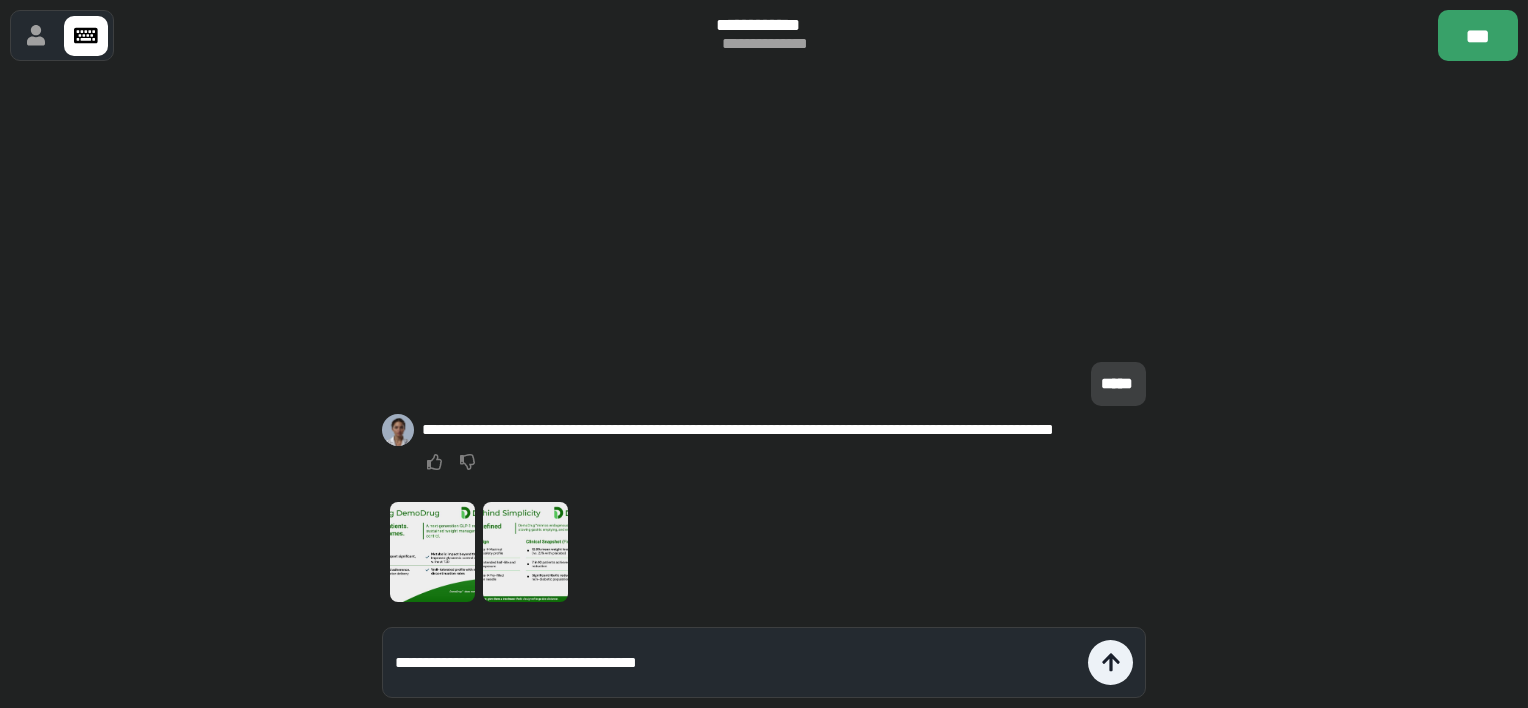 type 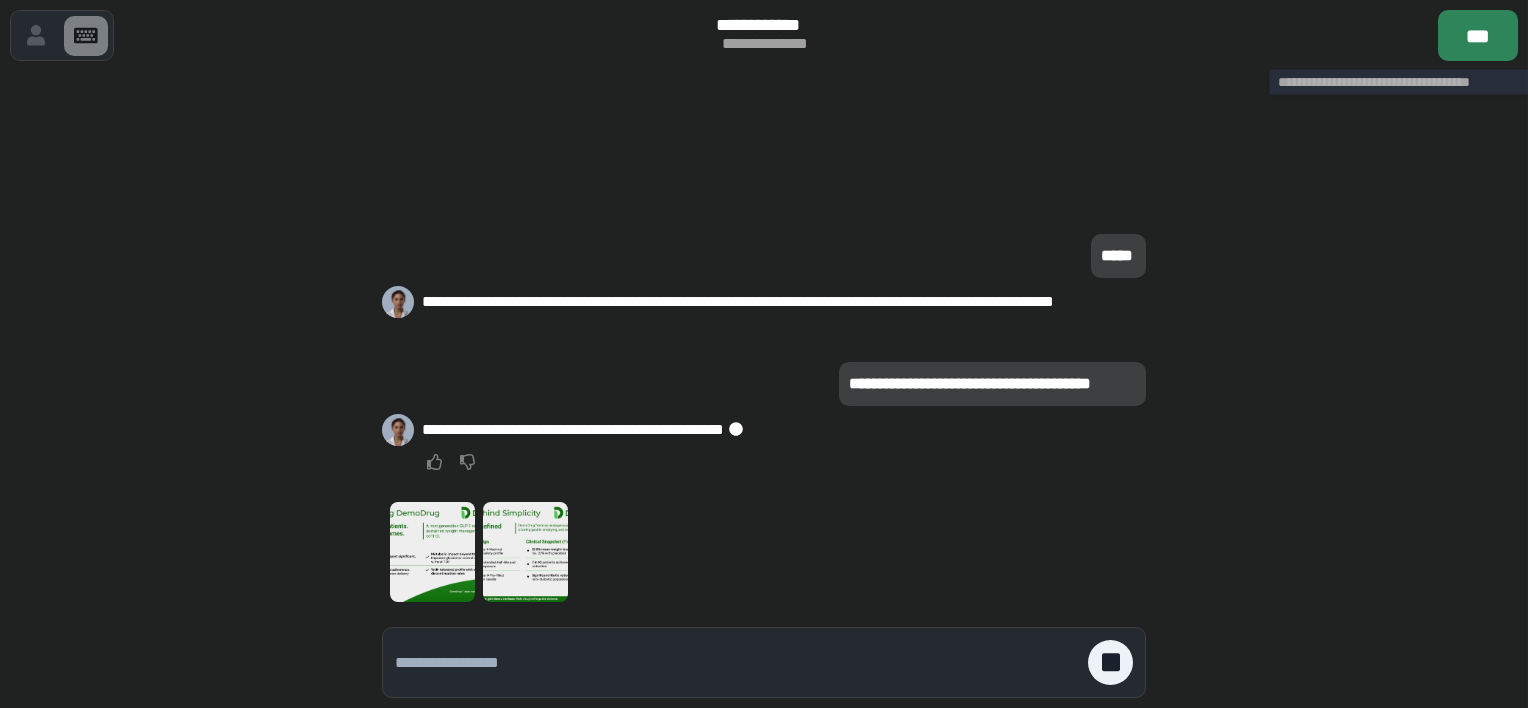 click on "***" at bounding box center (1478, 35) 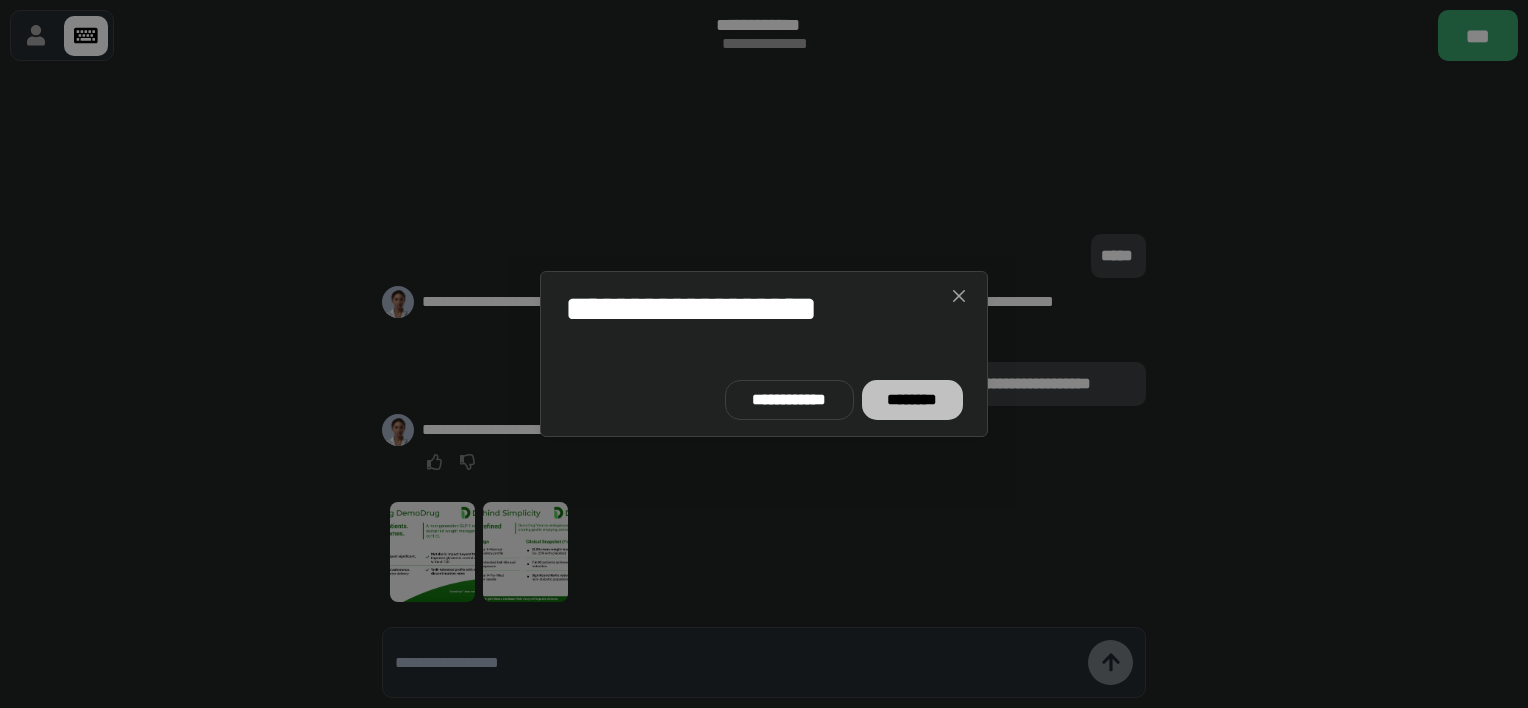 click on "********" at bounding box center [912, 400] 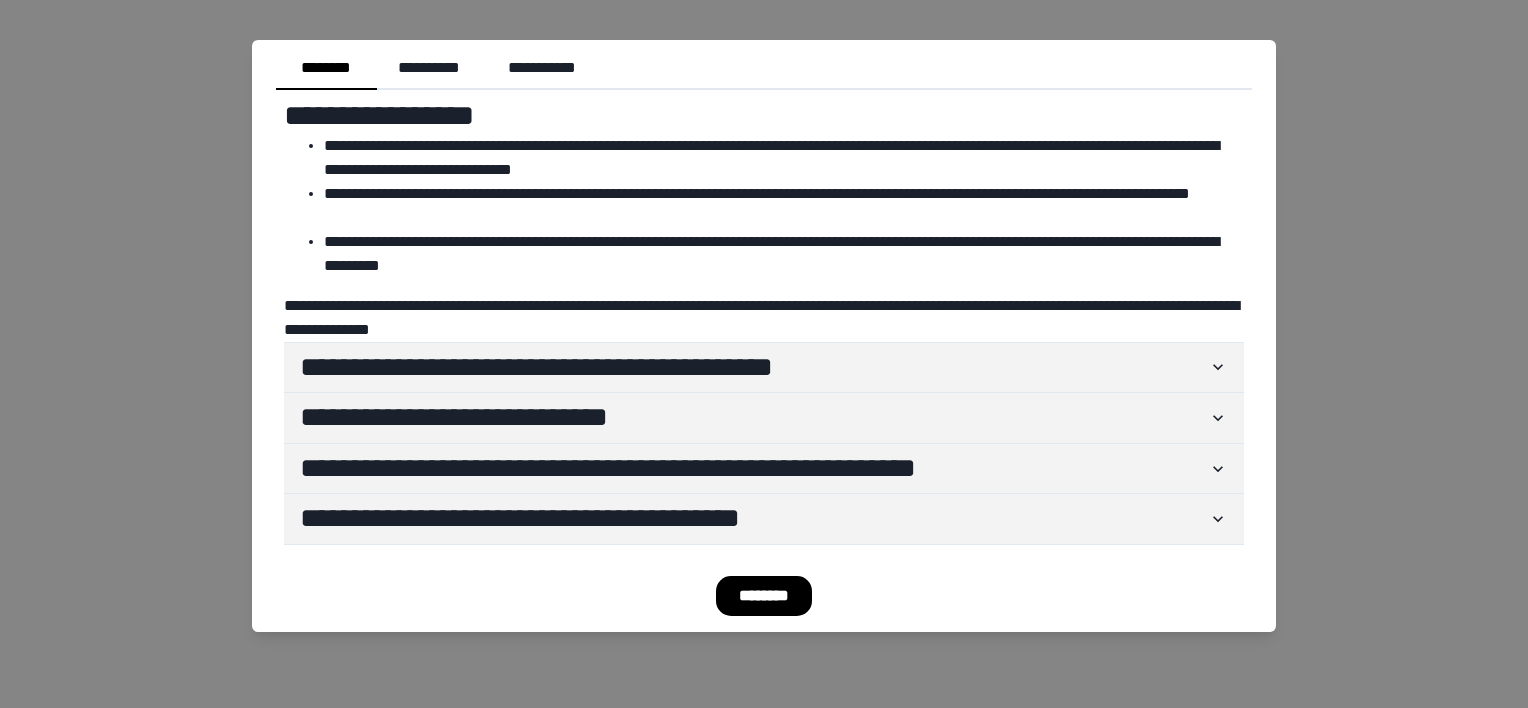 click on "********" at bounding box center [764, 596] 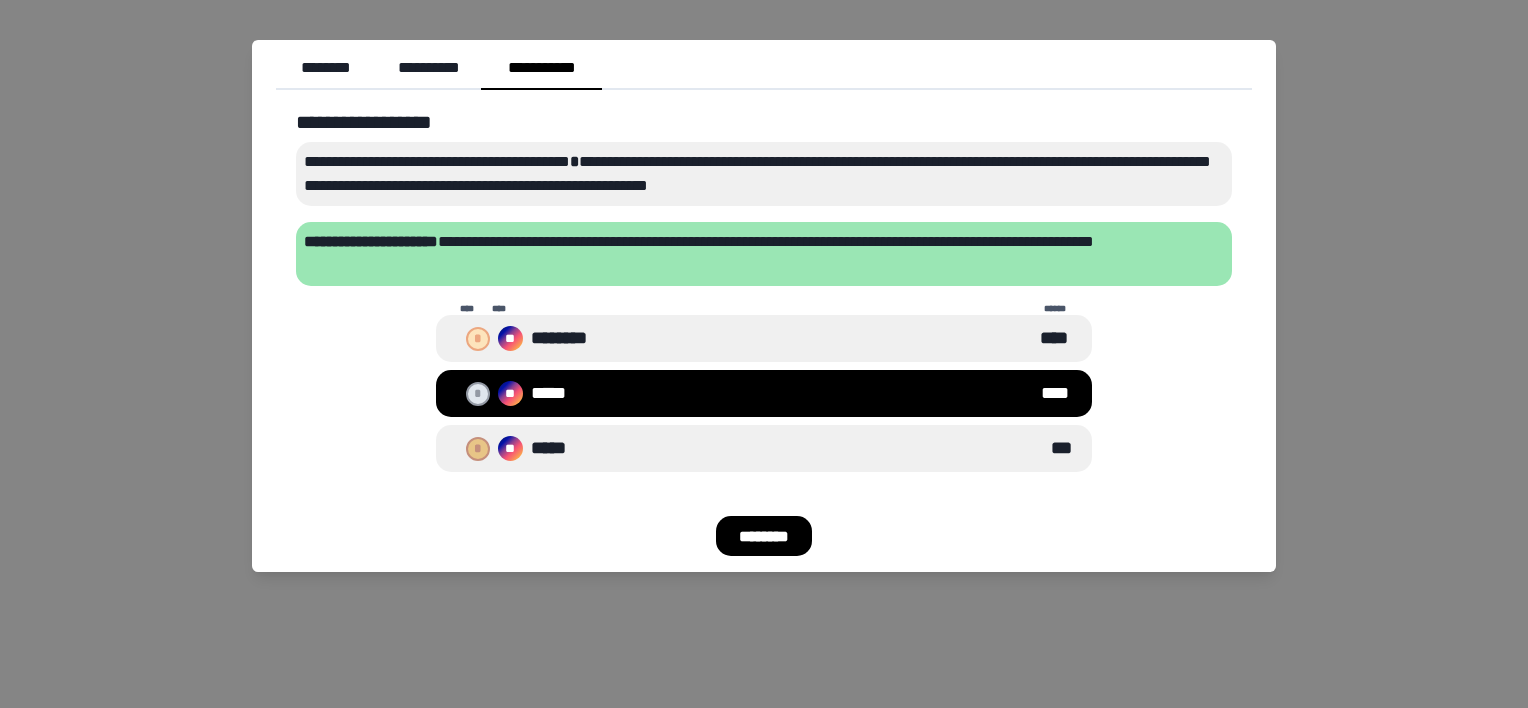 click on "********" at bounding box center [764, 536] 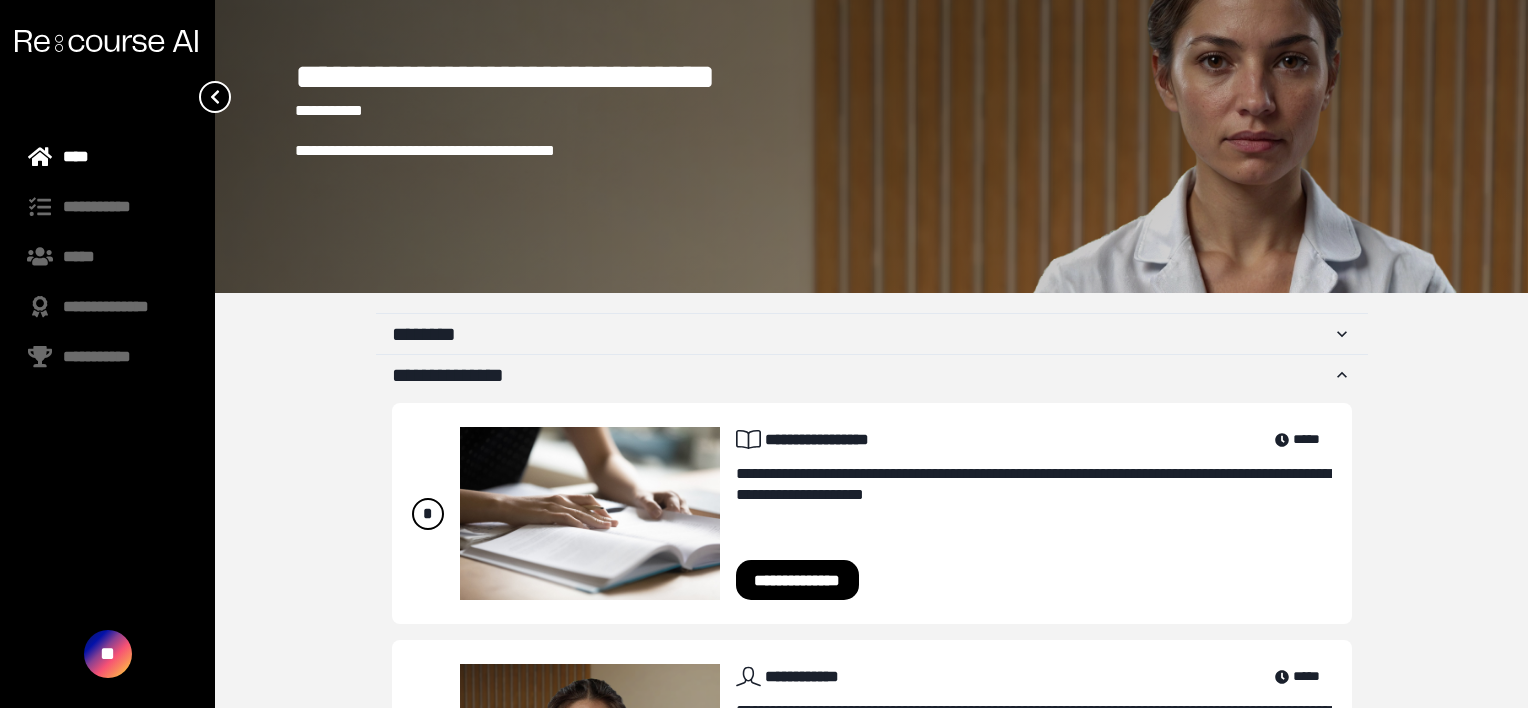 scroll, scrollTop: 0, scrollLeft: 0, axis: both 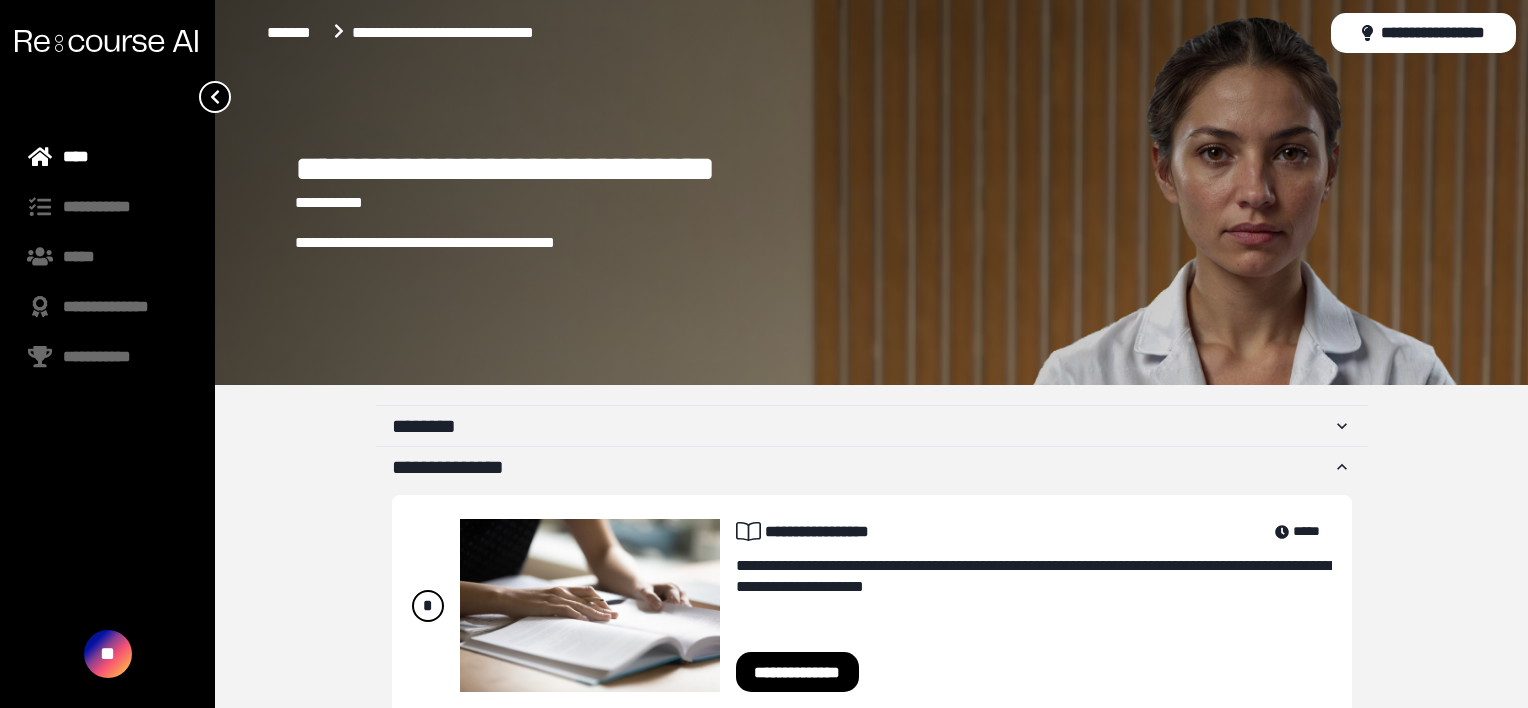 click at bounding box center [106, 41] 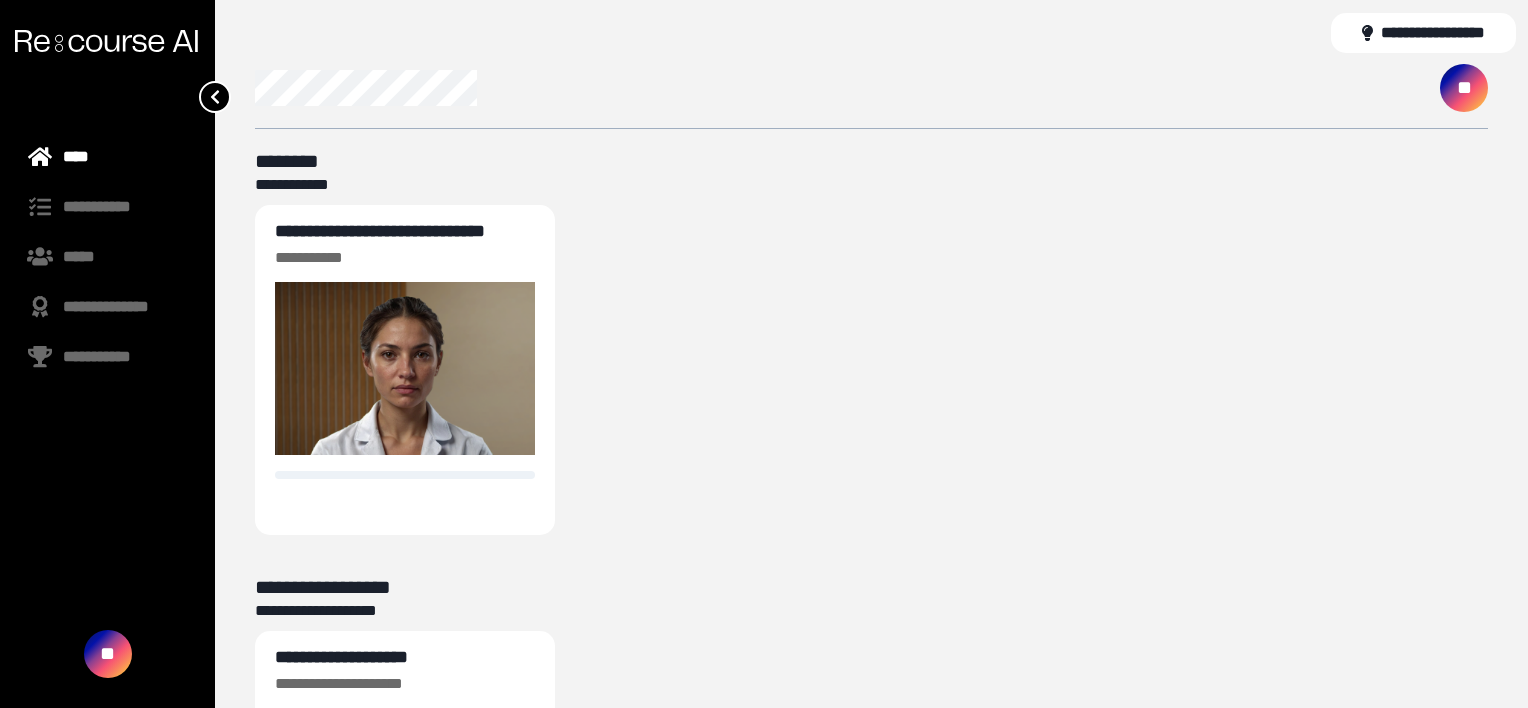 click on "** ** ******** *******" at bounding box center [871, 88] 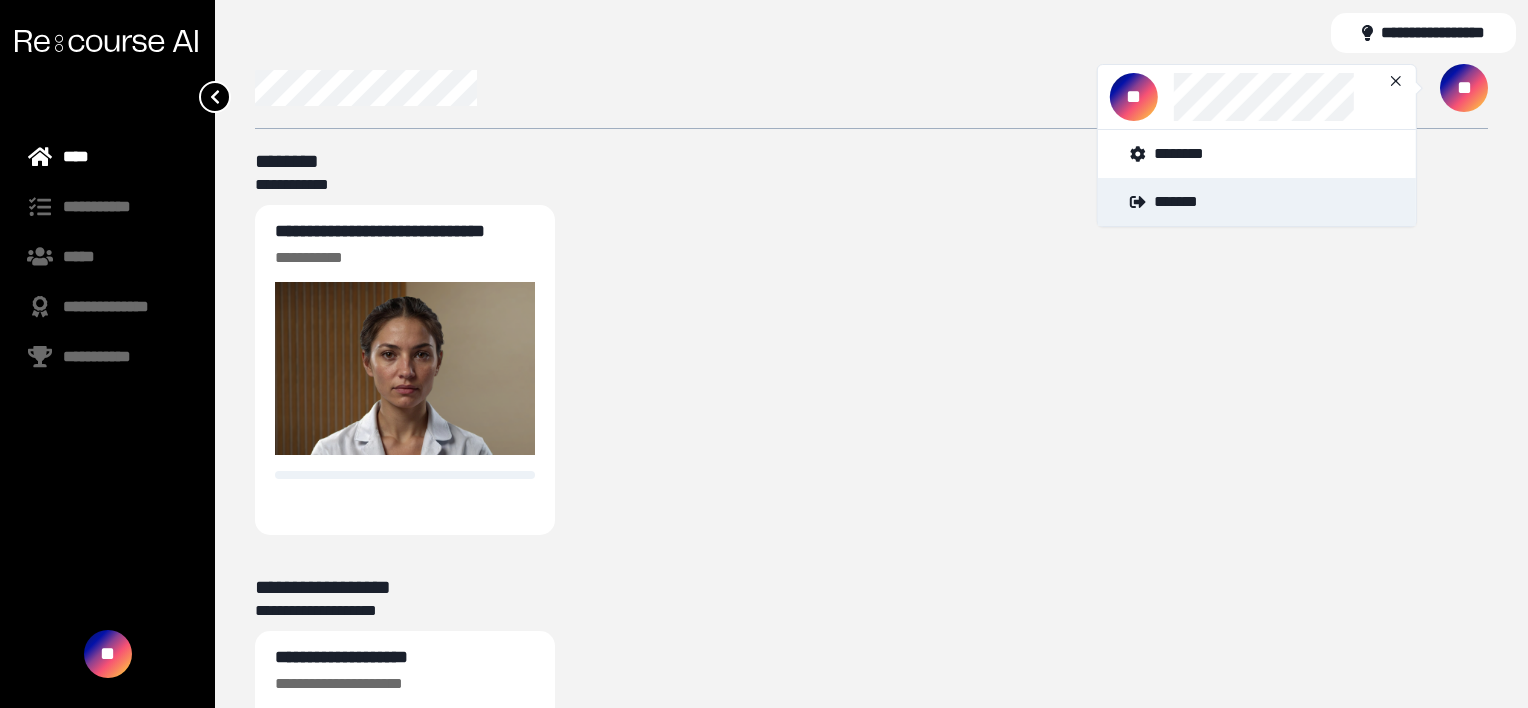 click on "*******" at bounding box center (1257, 202) 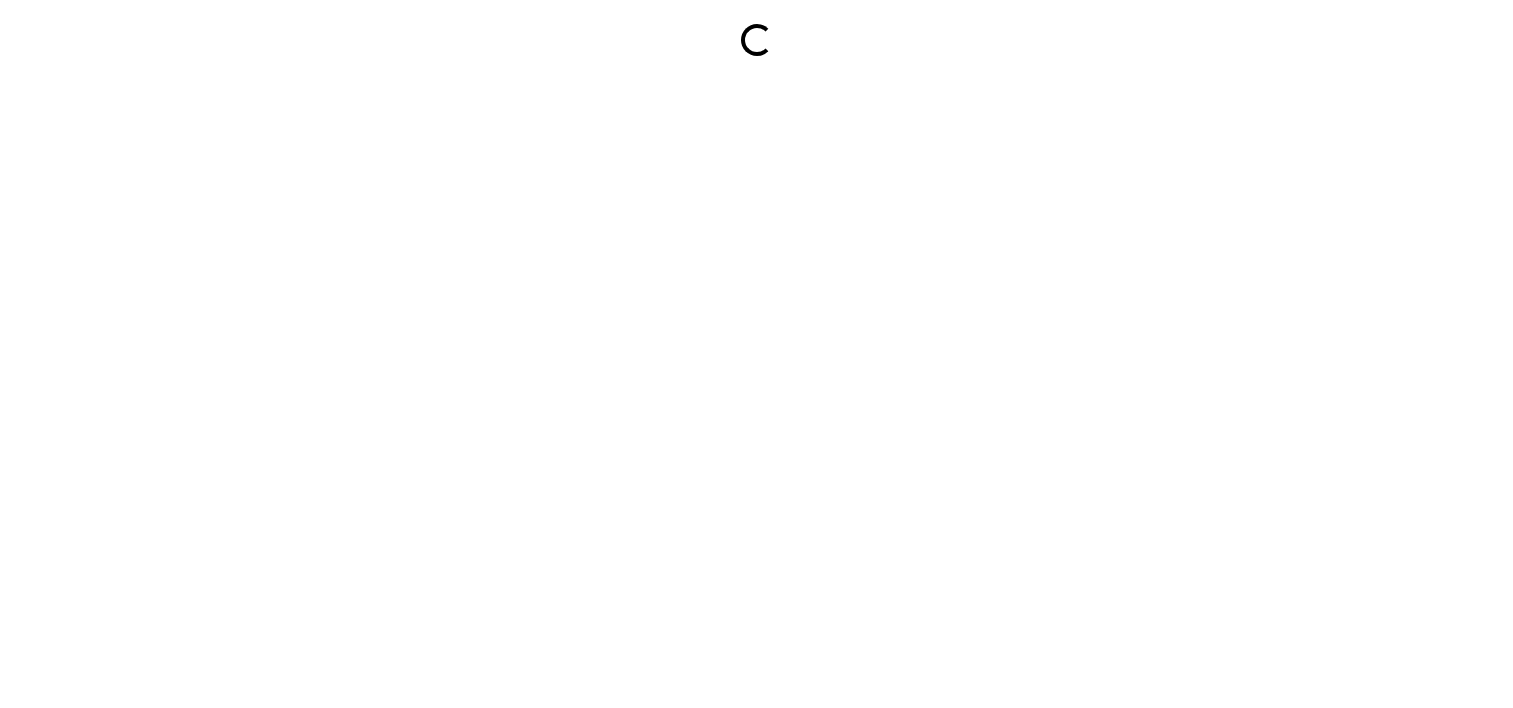 scroll, scrollTop: 0, scrollLeft: 0, axis: both 